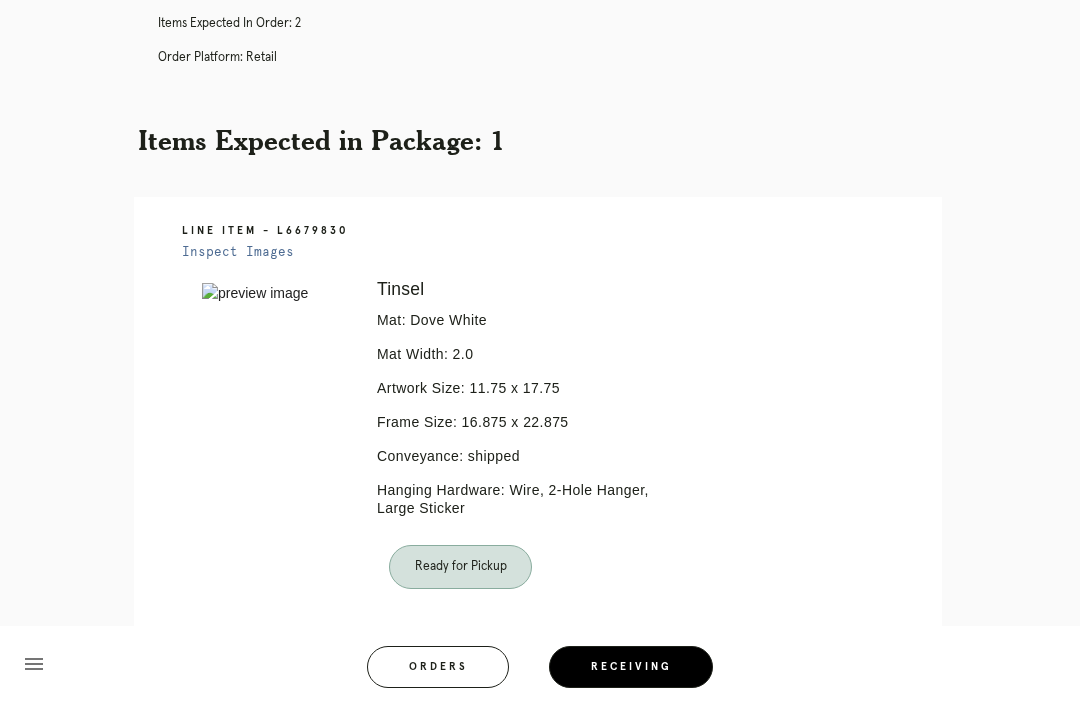 scroll, scrollTop: 0, scrollLeft: 0, axis: both 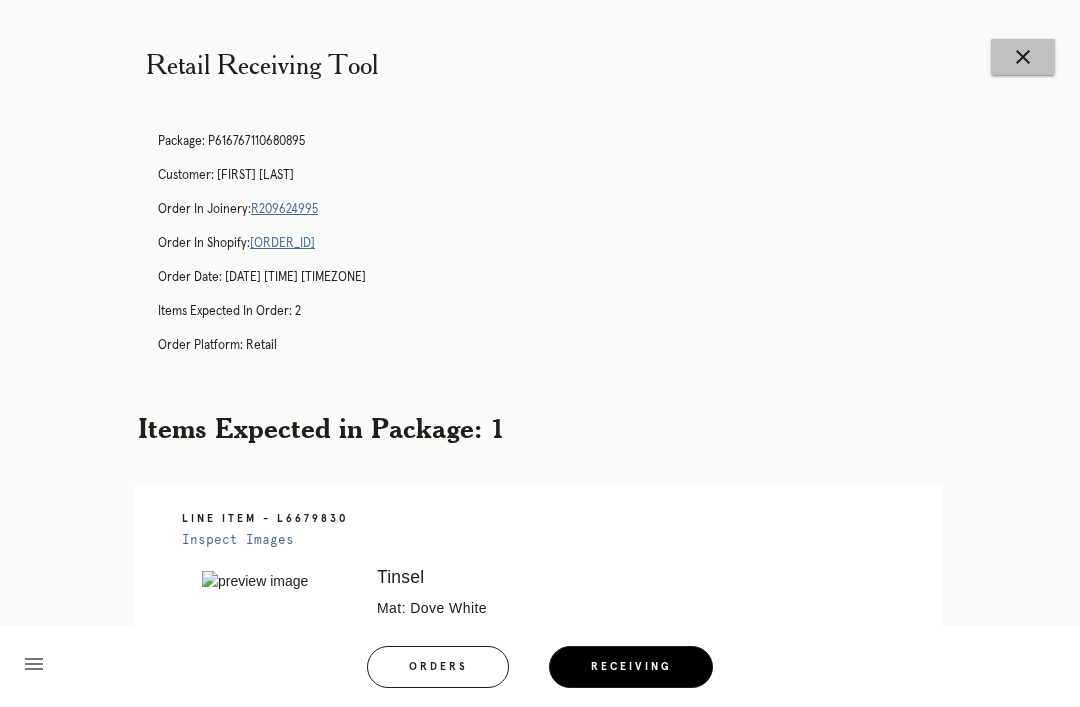 click on "Retail Receiving Tool   close   Package: P616767110680895   Customer: Ben Lester
Order in Joinery:
R209624995
Order in Shopify:
#M761739995
Order Date:
07/26/2025 12:10 PM EDT
Items Expected in Order: 2   Order Platform: retail     Items Expected in Package:  1
Line Item - L6679830
Inspect Images
Error retreiving frame spec #9778339
Tinsel
Mat: Dove White
Mat Width: 2.0
Artwork Size:
11.75
x
17.75
Frame Size:
16.875
x
22.875
Conveyance: shipped
Hanging Hardware: Wire, 2-Hole Hanger, Large Sticker
Ready for Pickup
menu
Orders
Receiving
Logged in as:   bianca.williford@framebridge.com   Suburban Square" at bounding box center [540, 546] 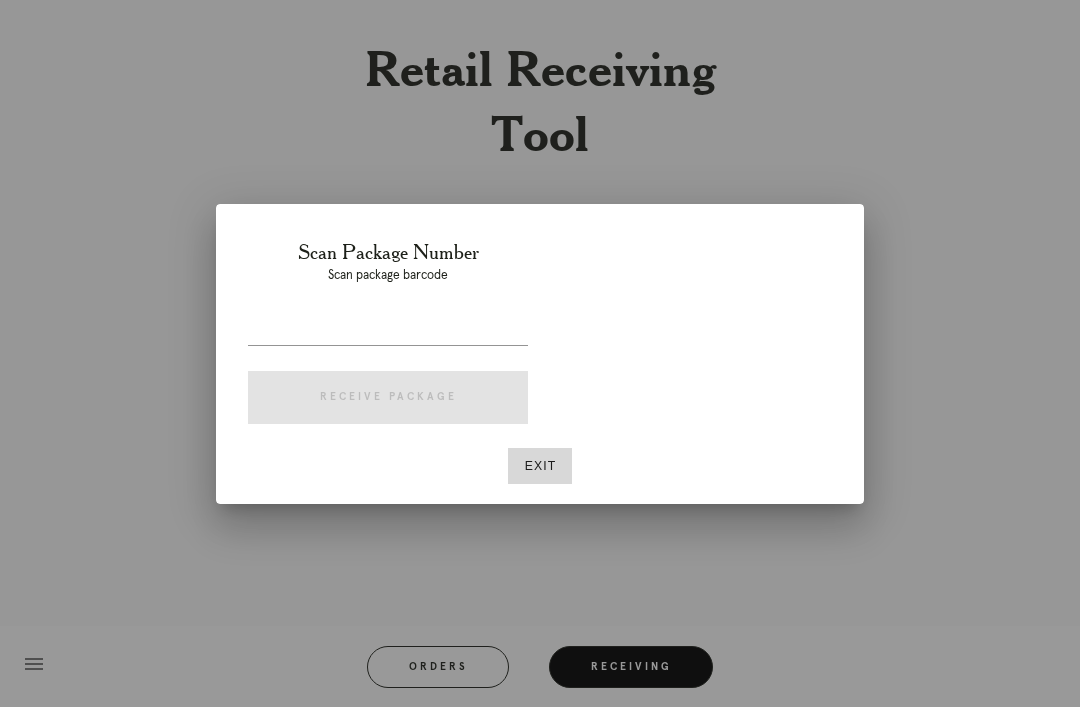 scroll, scrollTop: 0, scrollLeft: 0, axis: both 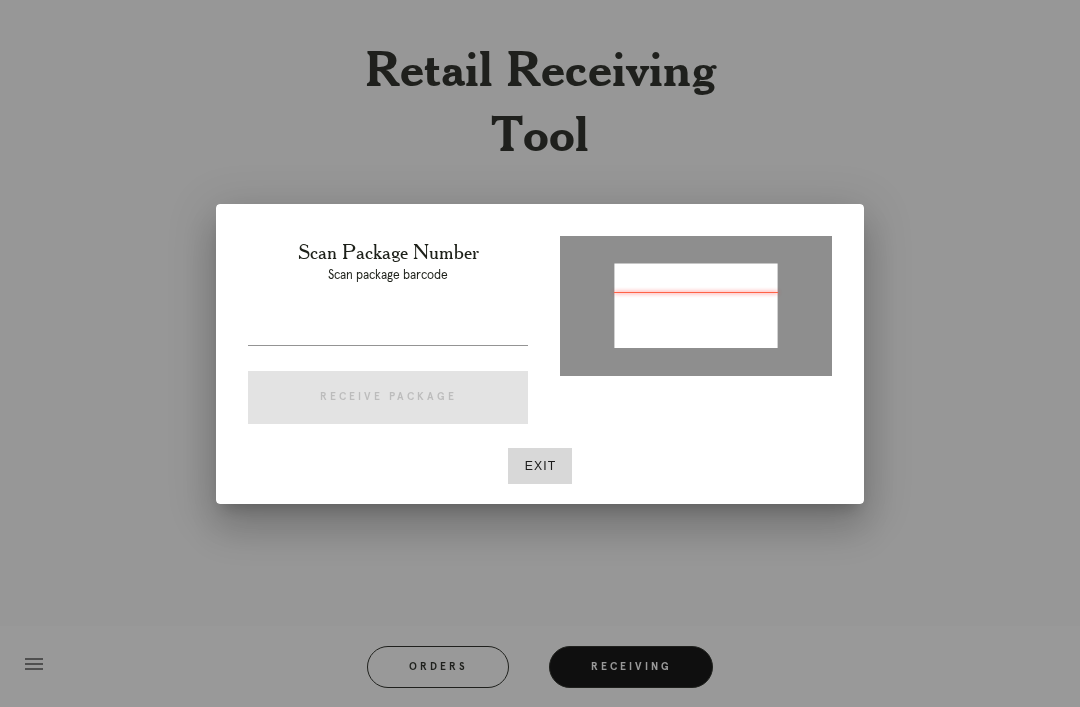 type on "[PHONE]" 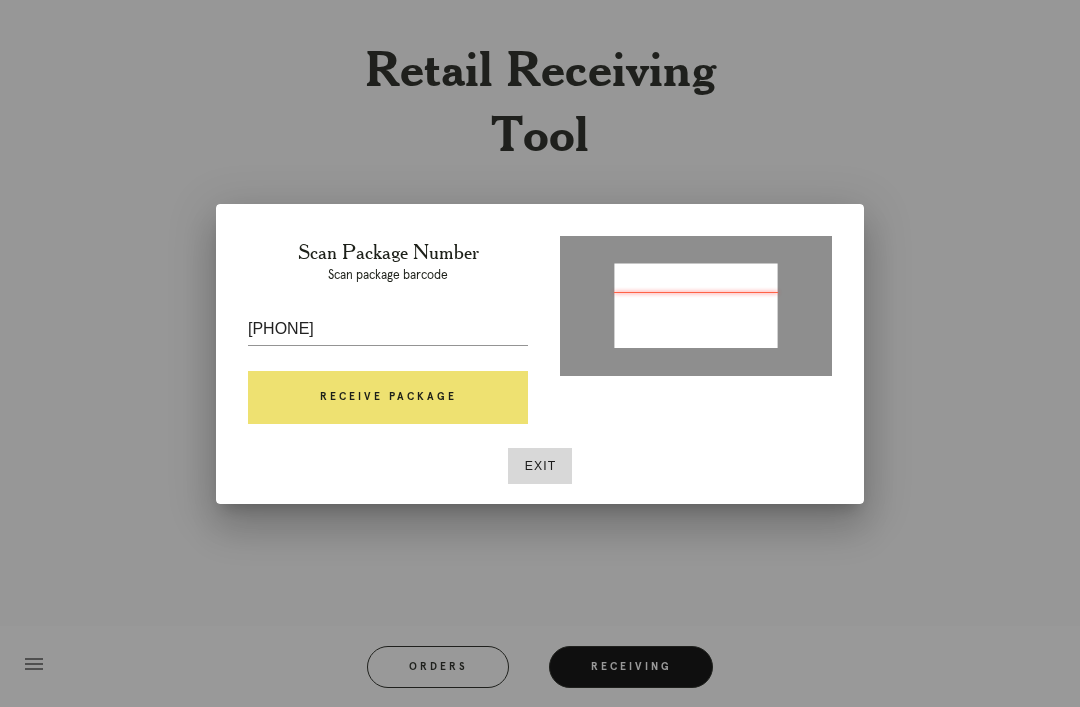 click on "Receive Package" at bounding box center (388, 398) 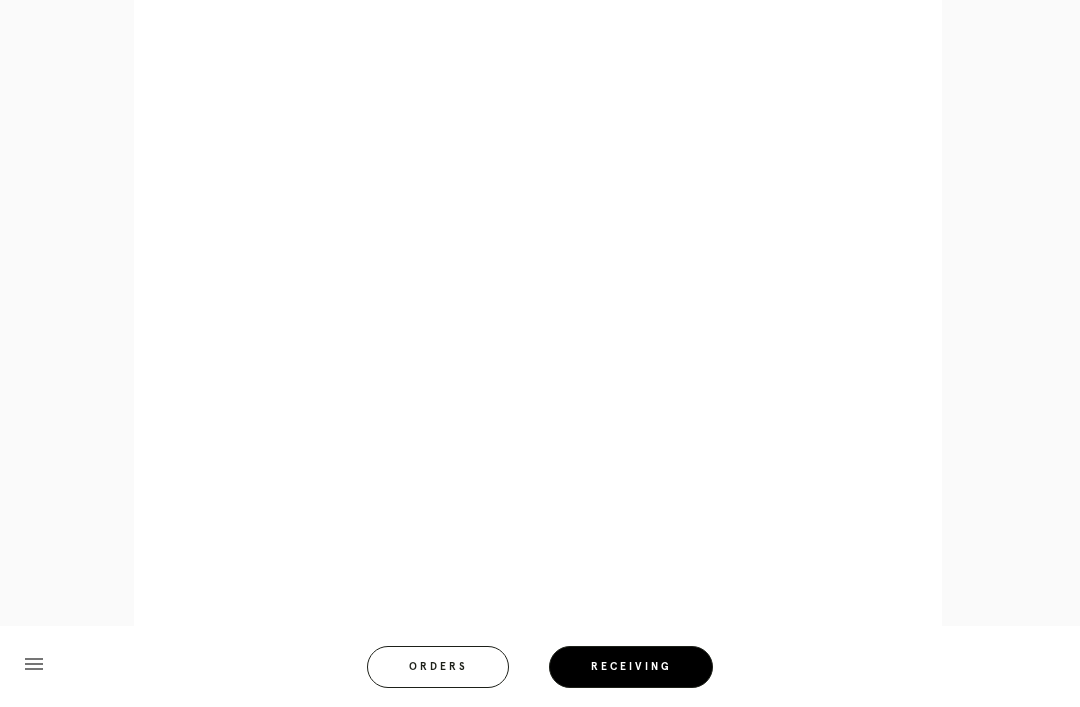 scroll, scrollTop: 910, scrollLeft: 0, axis: vertical 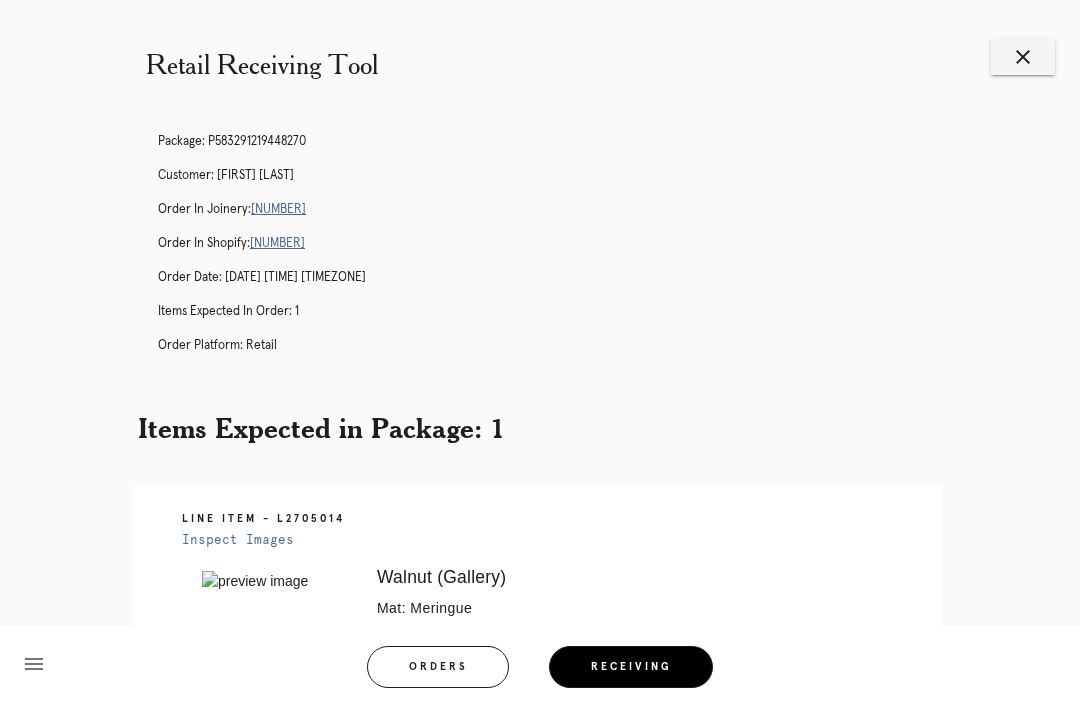 click on "close" at bounding box center [1023, 57] 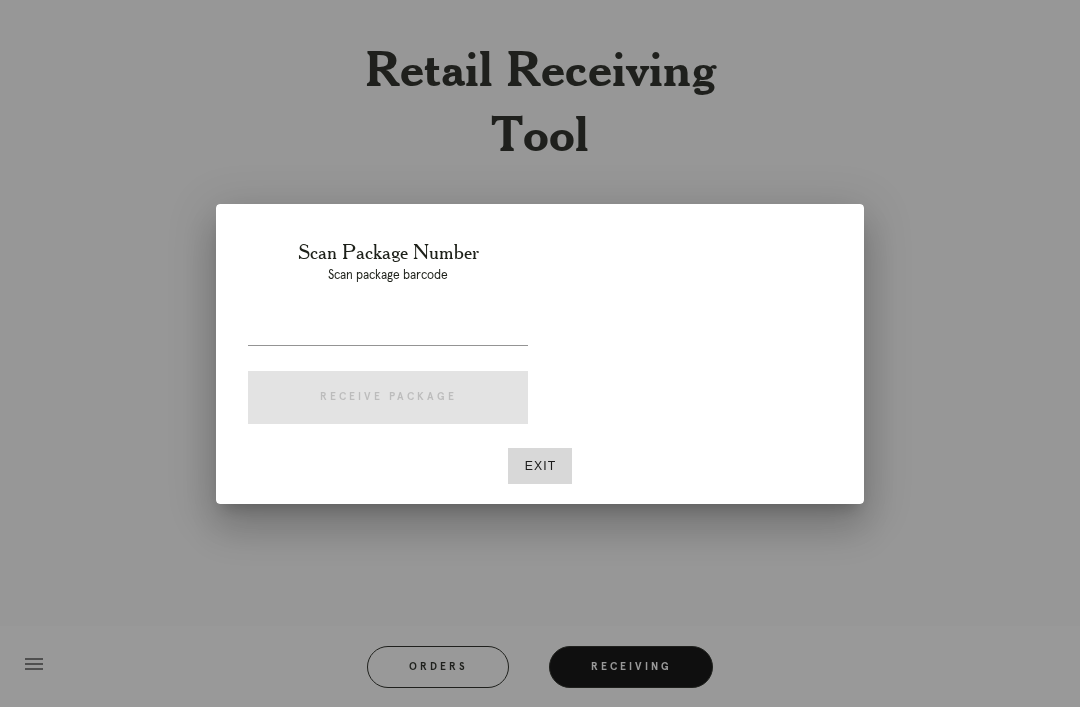 scroll, scrollTop: 0, scrollLeft: 0, axis: both 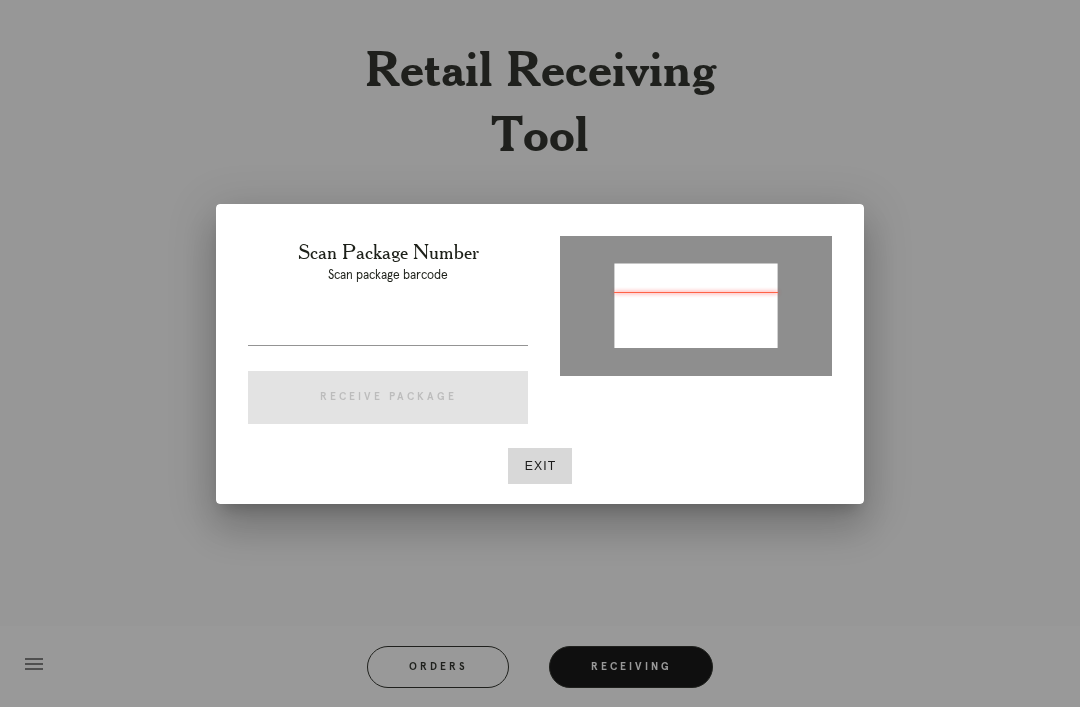 type on "P220186723461288" 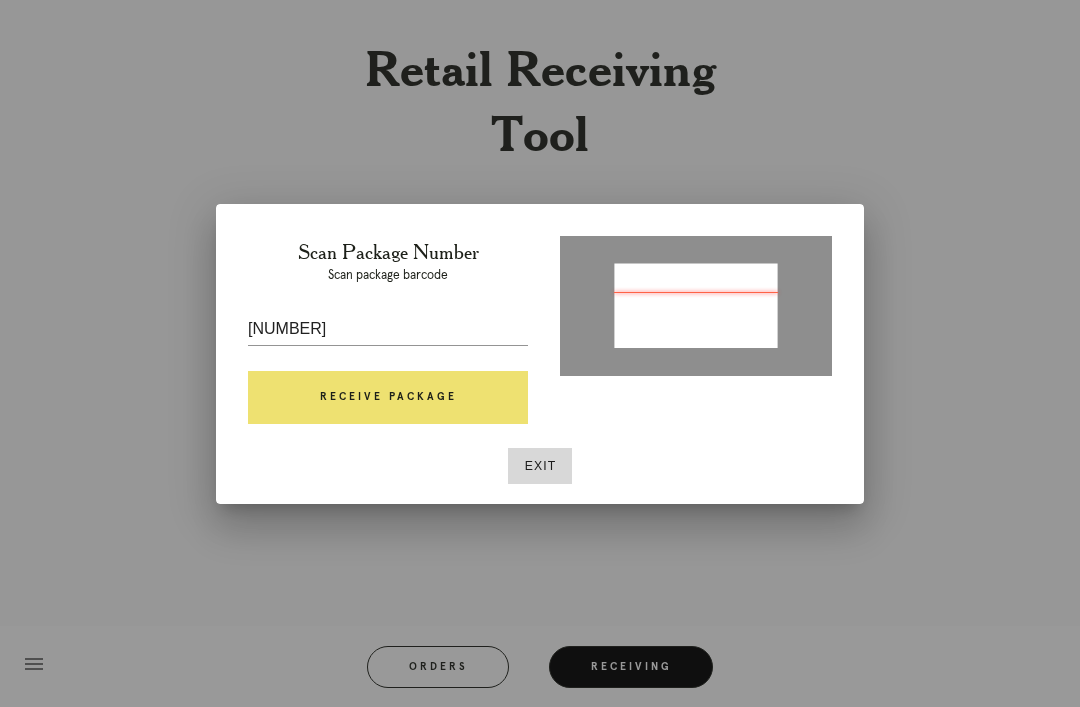 scroll, scrollTop: 64, scrollLeft: 0, axis: vertical 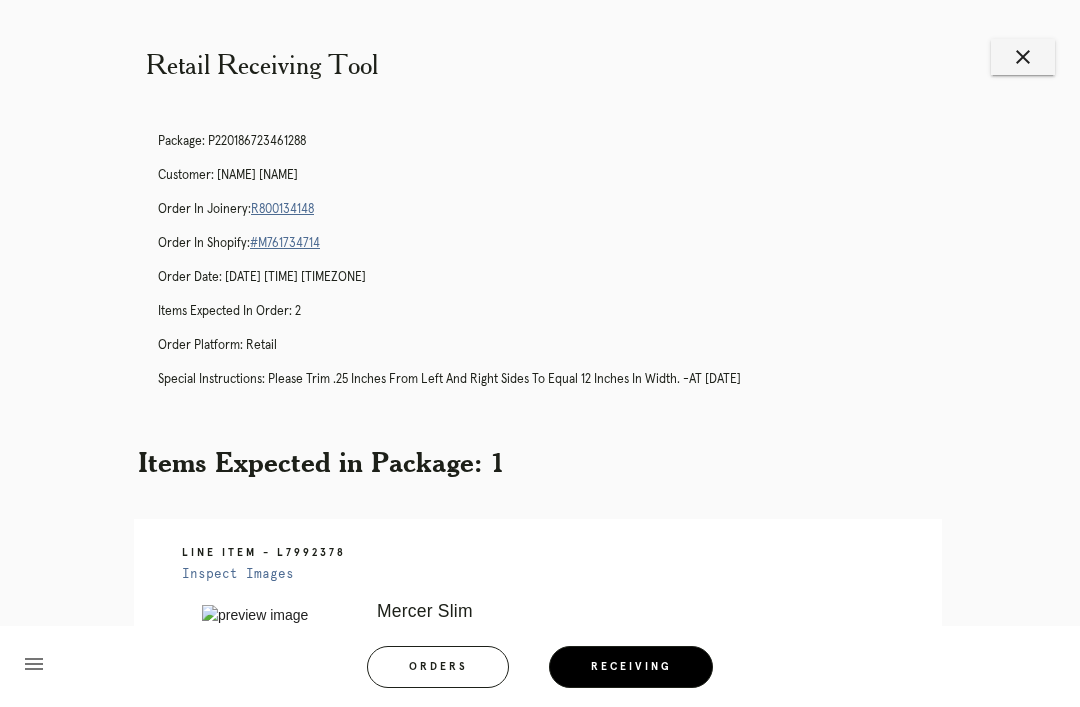 click on "close" at bounding box center [1023, 57] 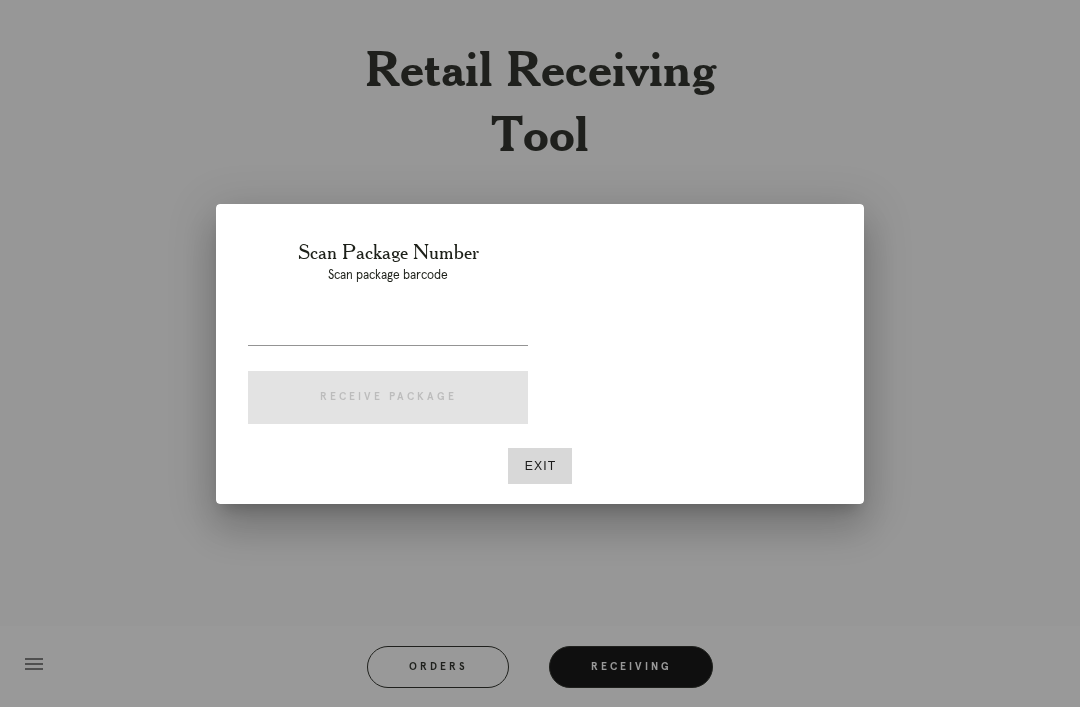 scroll, scrollTop: 0, scrollLeft: 0, axis: both 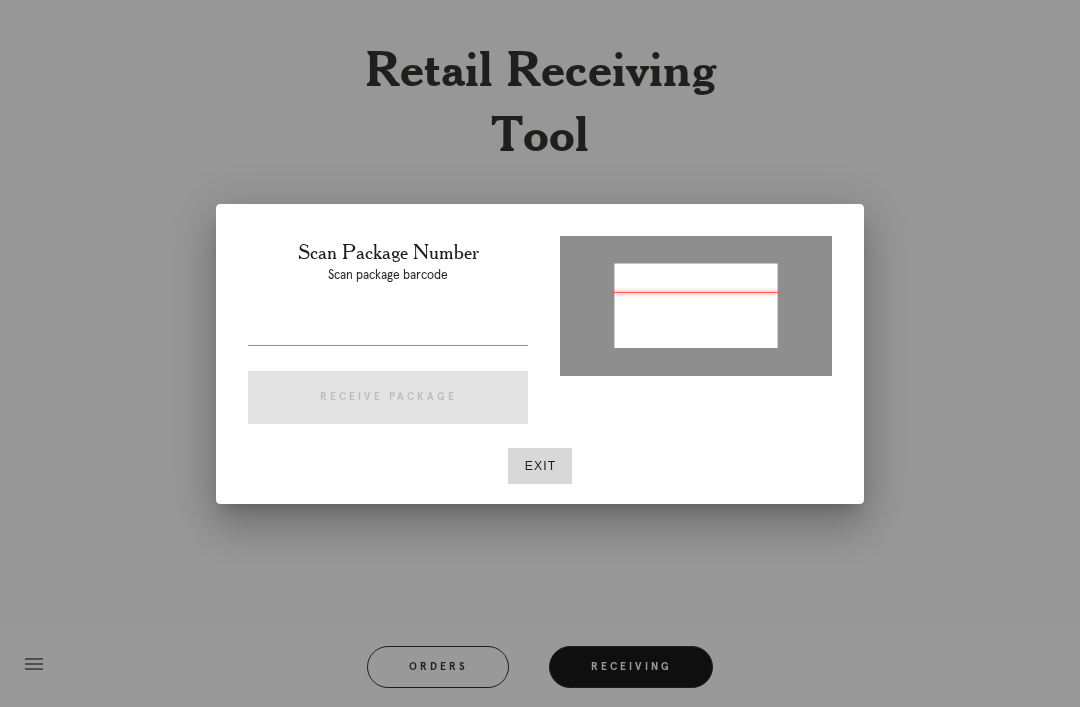 type on "P490406295508004" 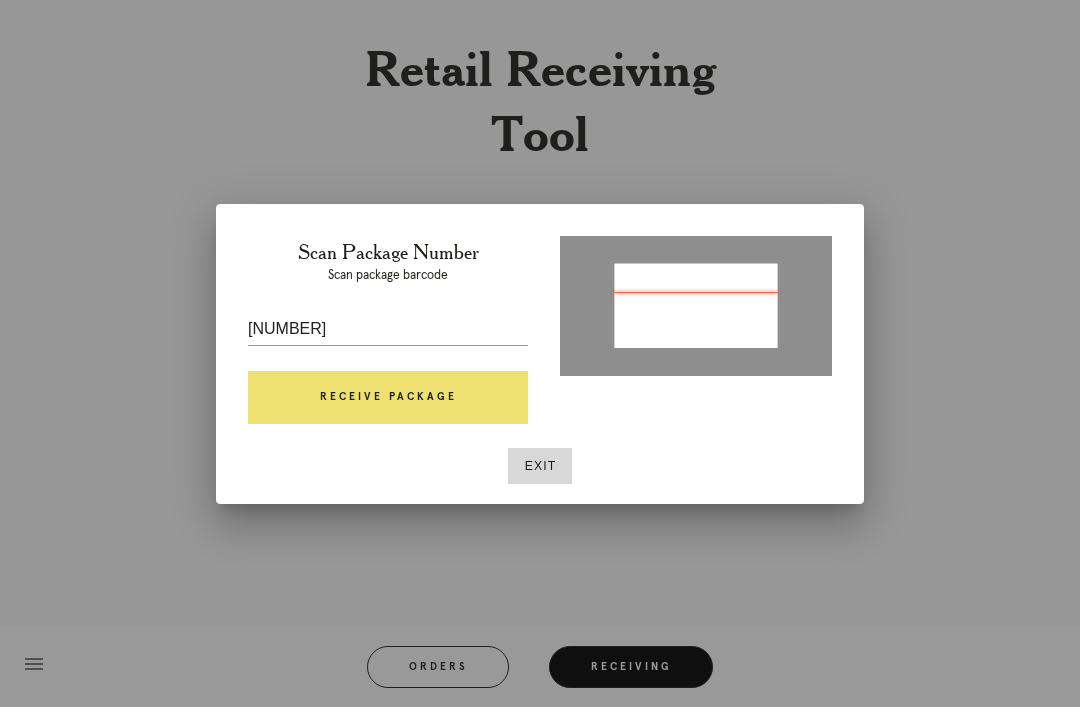 click on "Receive Package" at bounding box center (388, 398) 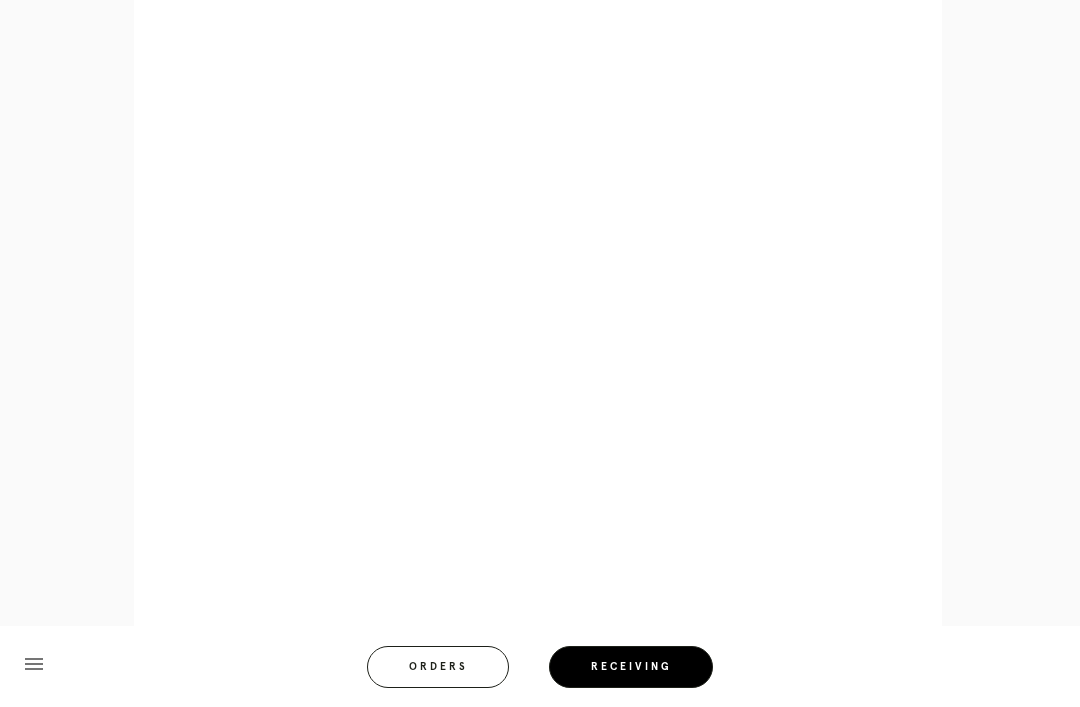 scroll, scrollTop: 892, scrollLeft: 0, axis: vertical 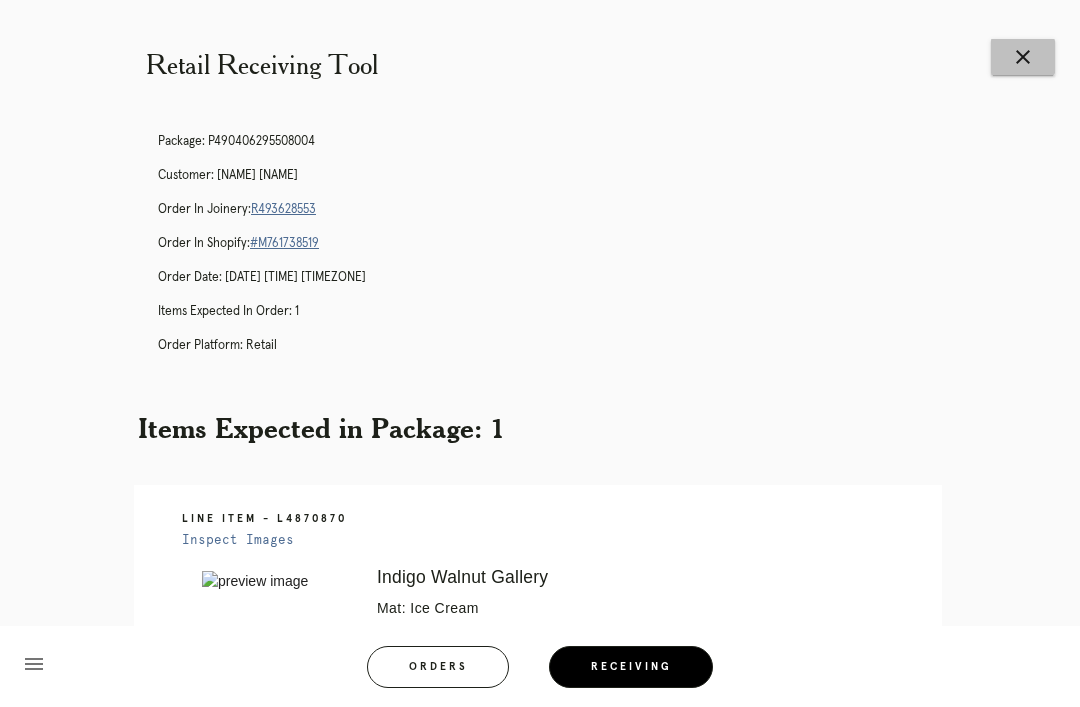 click on "close" at bounding box center (1023, 57) 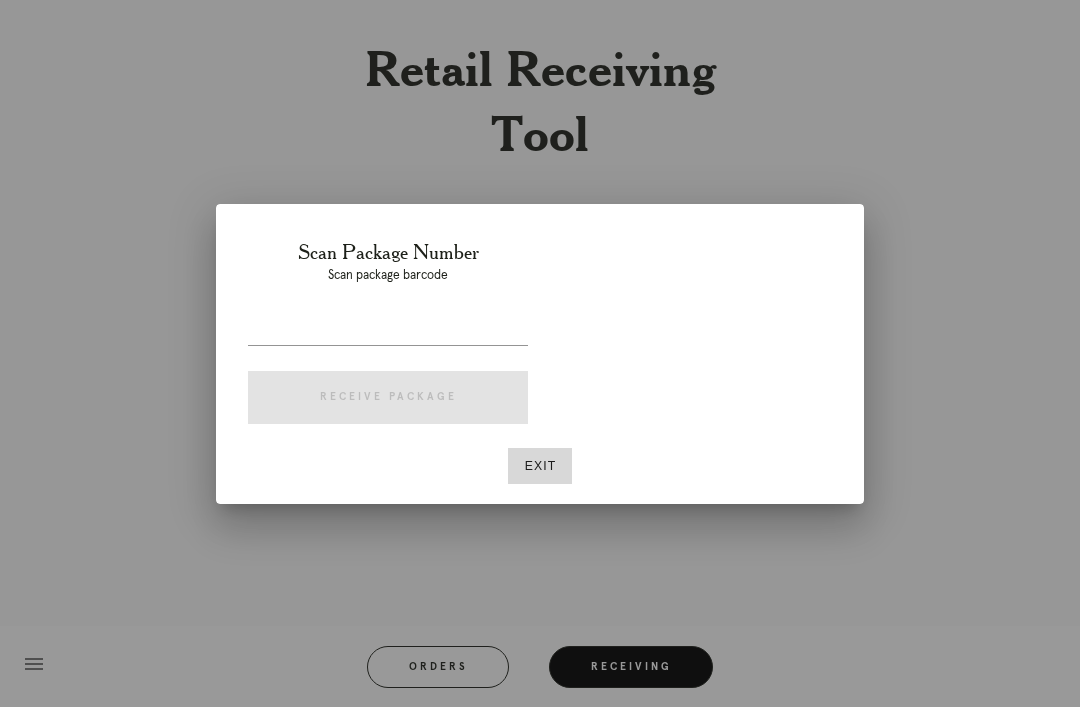 scroll, scrollTop: 0, scrollLeft: 0, axis: both 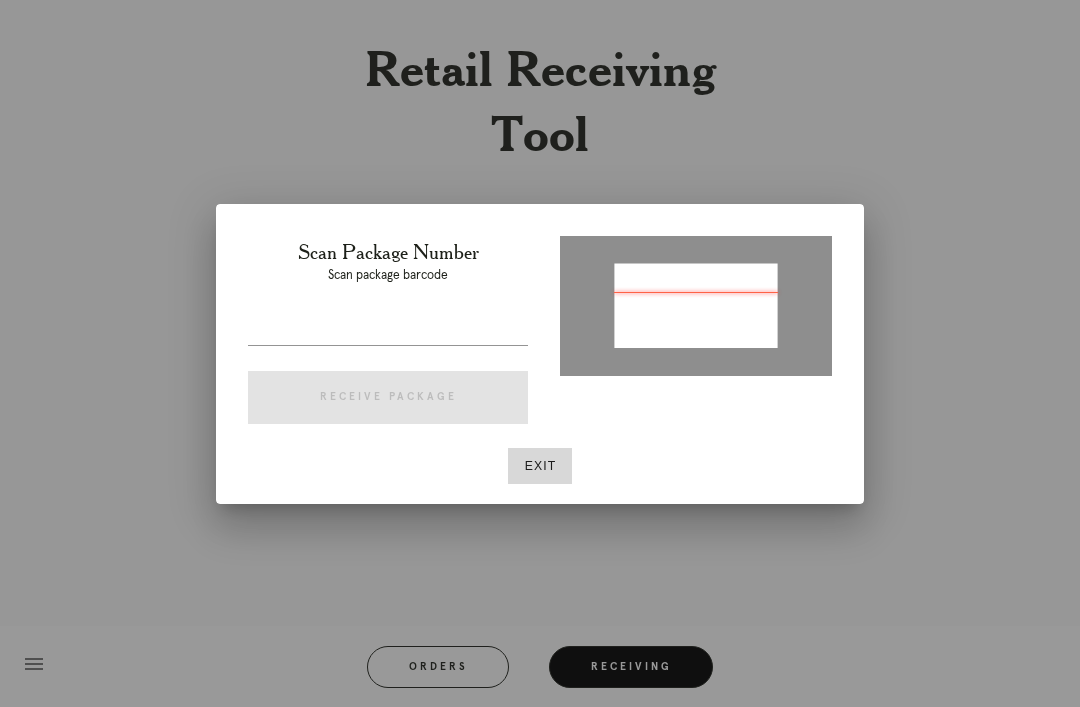 type on "[NUMBER]" 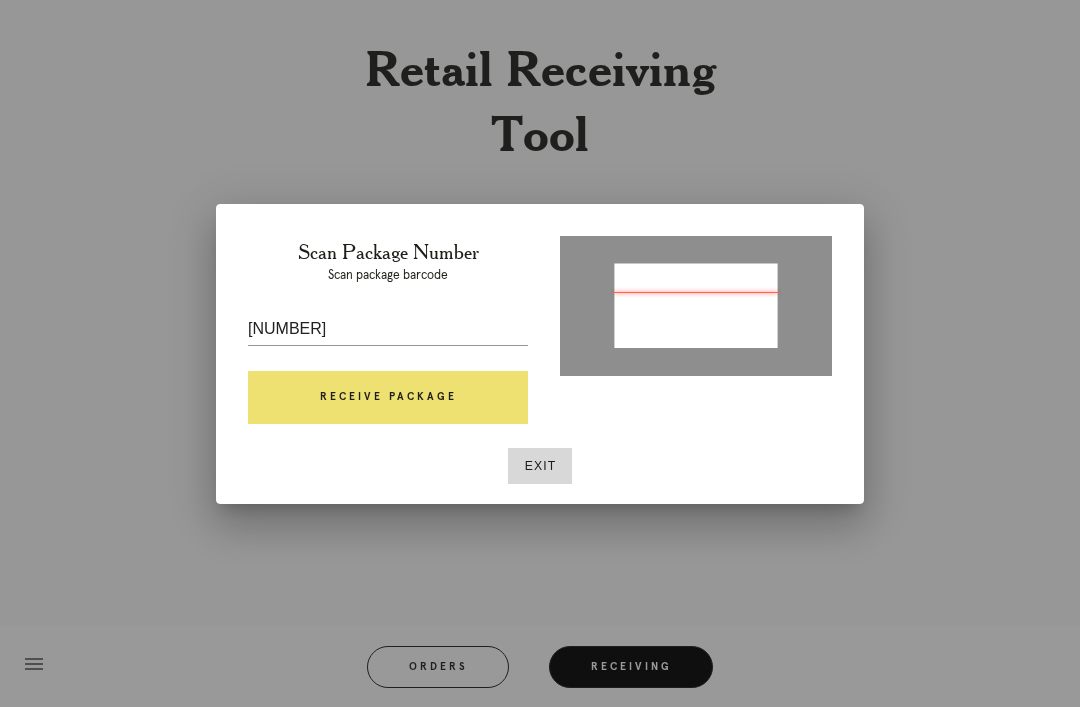click on "Receive Package" at bounding box center [388, 398] 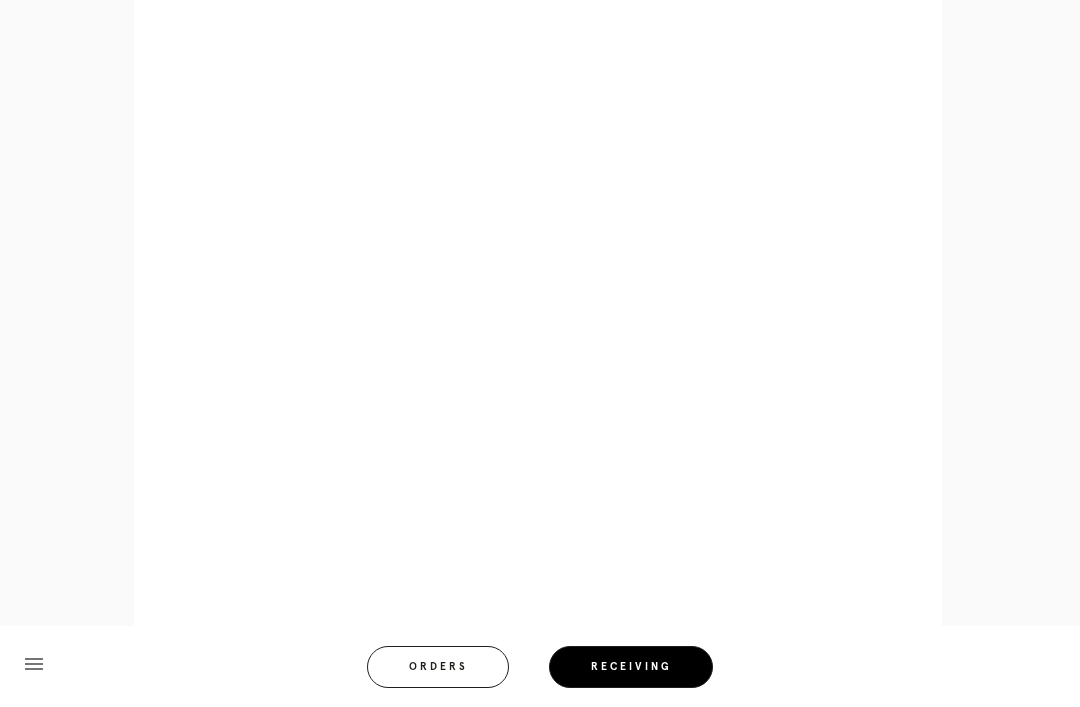 scroll, scrollTop: 858, scrollLeft: 0, axis: vertical 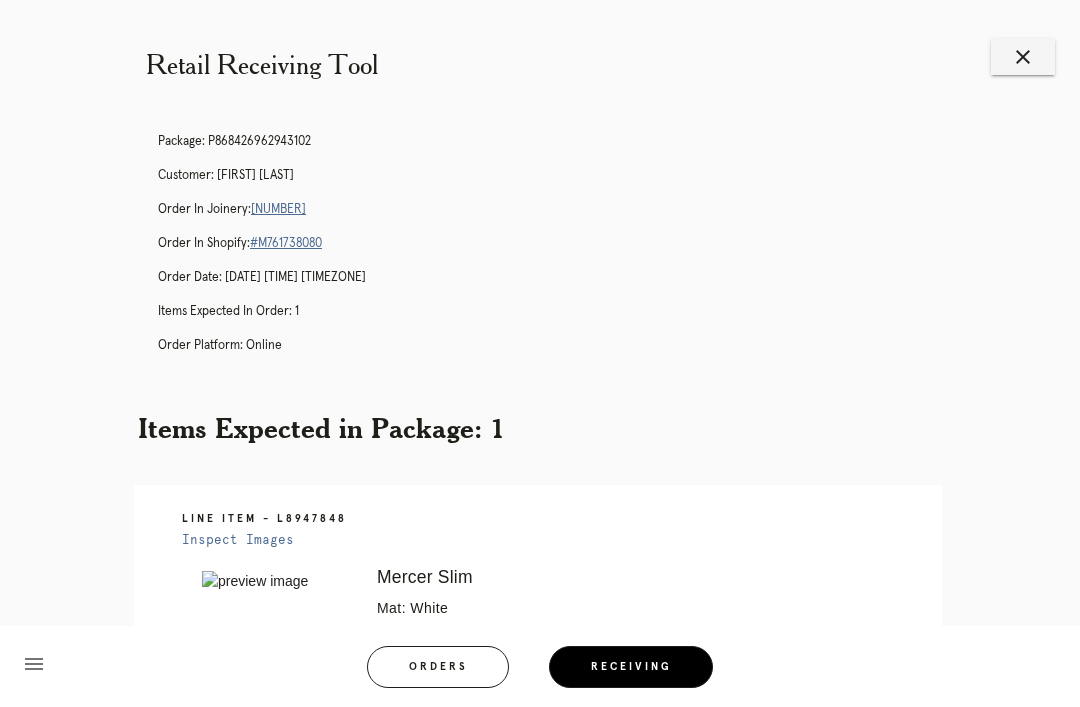 click on "close" at bounding box center [1023, 57] 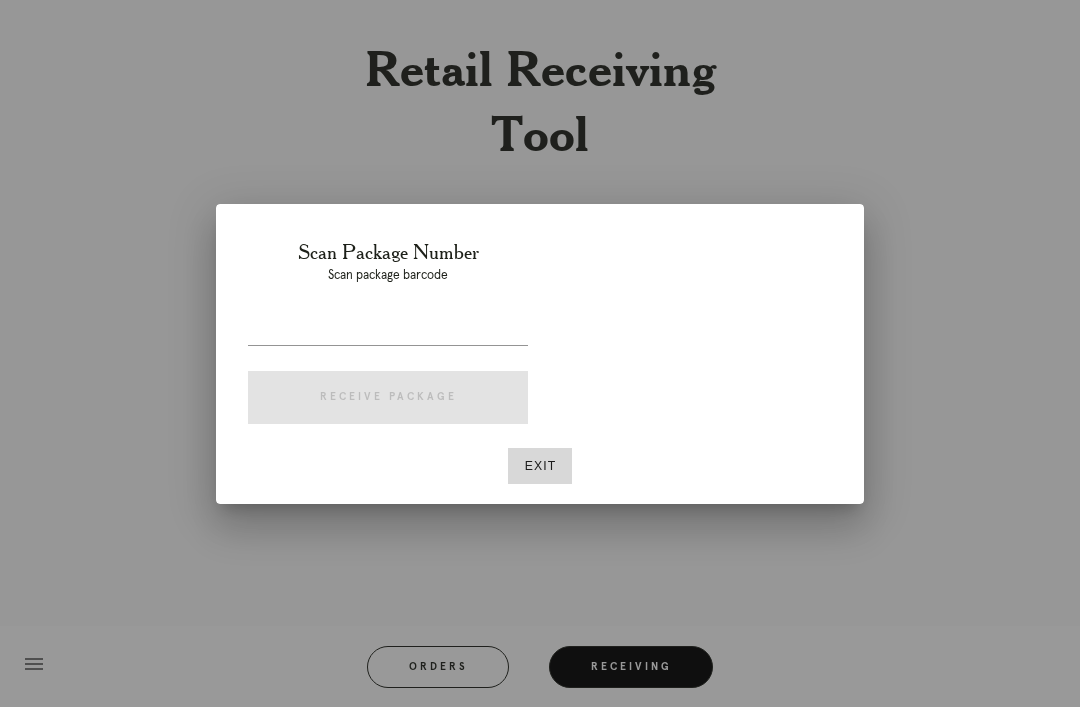 scroll, scrollTop: 0, scrollLeft: 0, axis: both 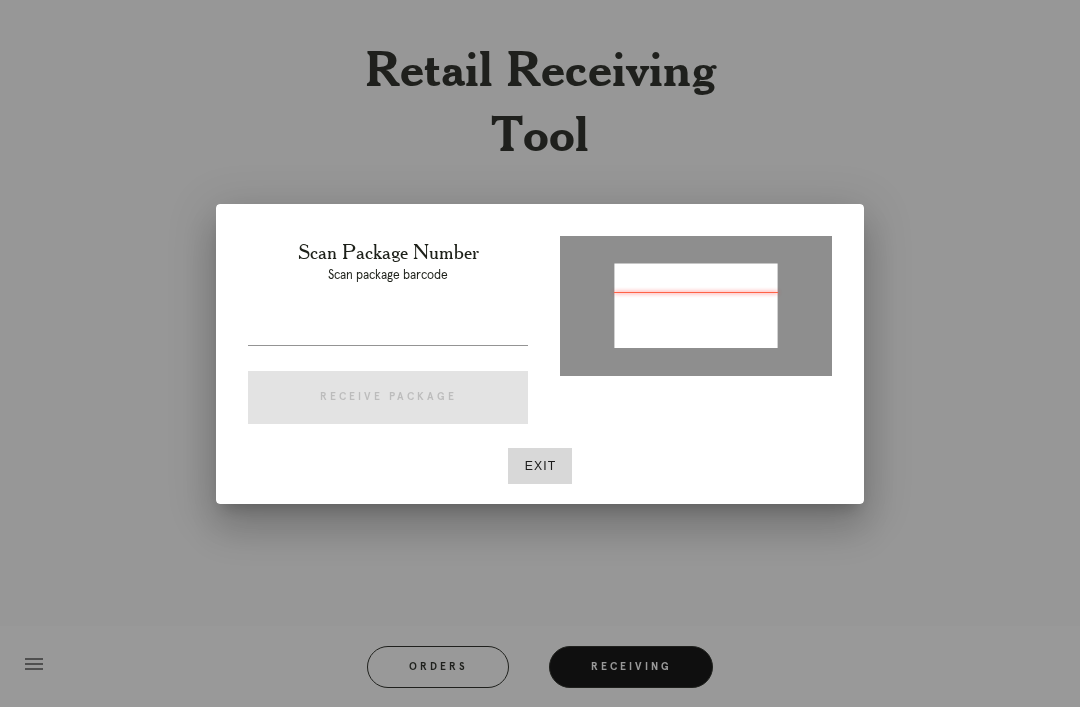 type on "[NUMBER]" 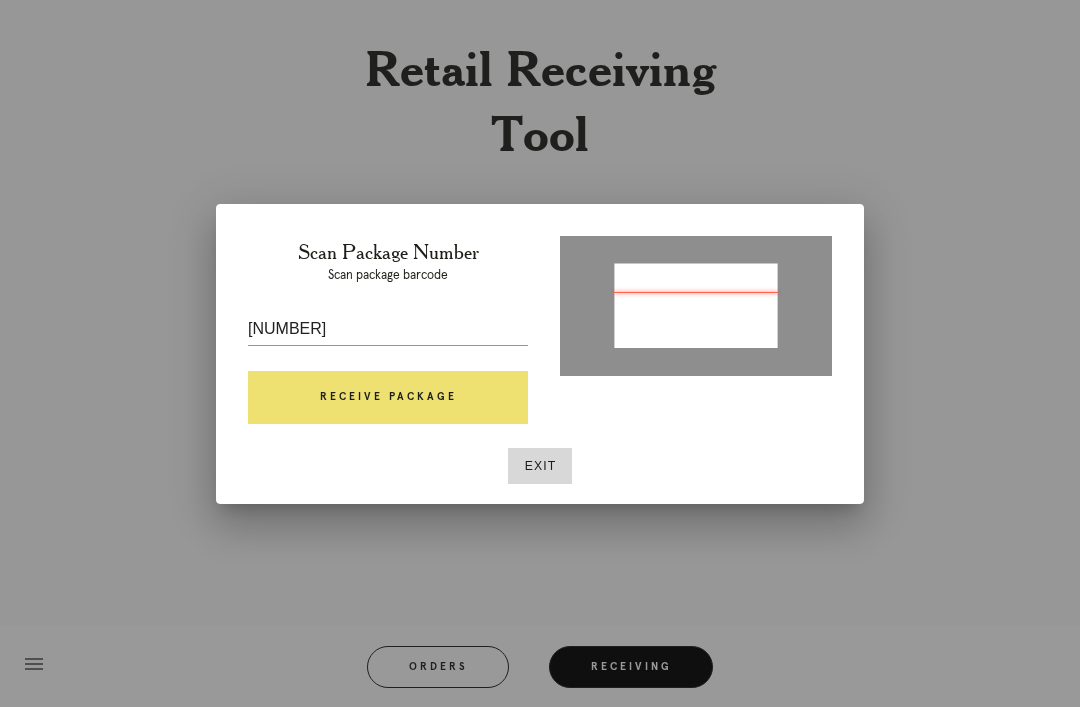 click on "Receive Package" at bounding box center (388, 398) 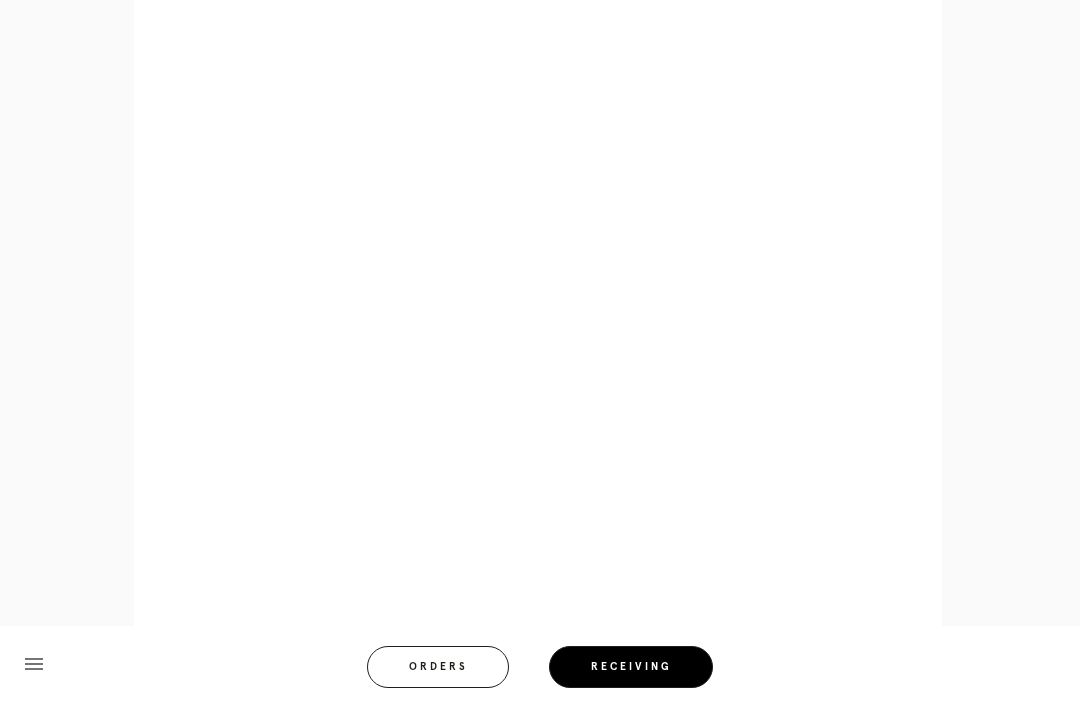 scroll, scrollTop: 858, scrollLeft: 0, axis: vertical 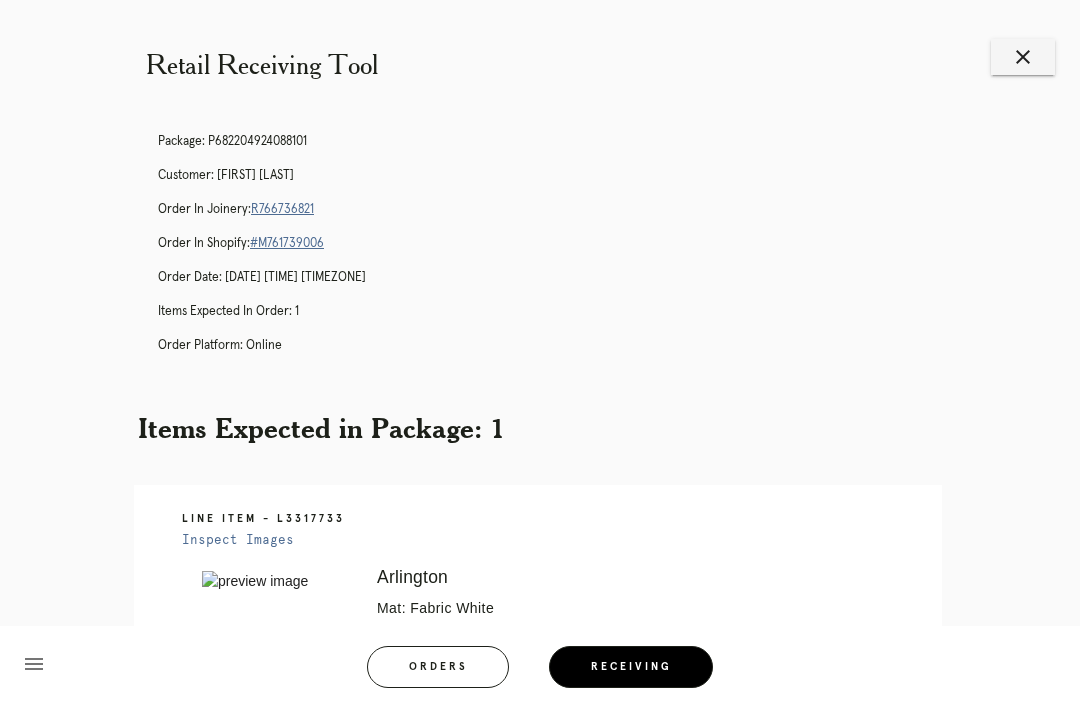 click on "close" at bounding box center [1023, 57] 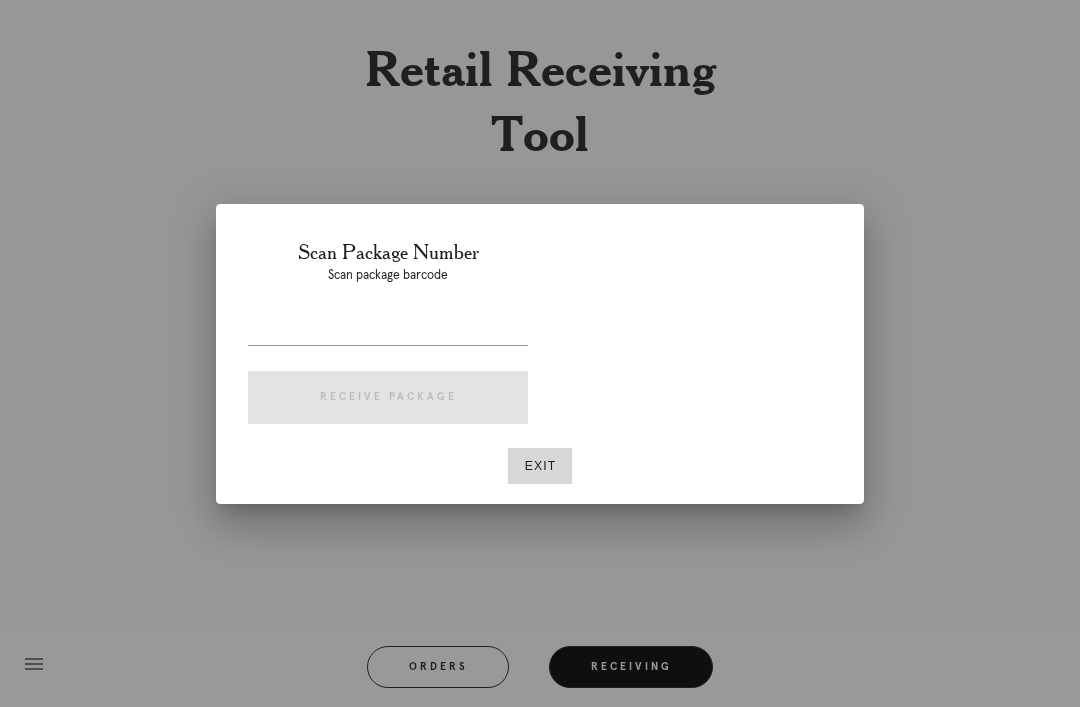 scroll, scrollTop: 0, scrollLeft: 0, axis: both 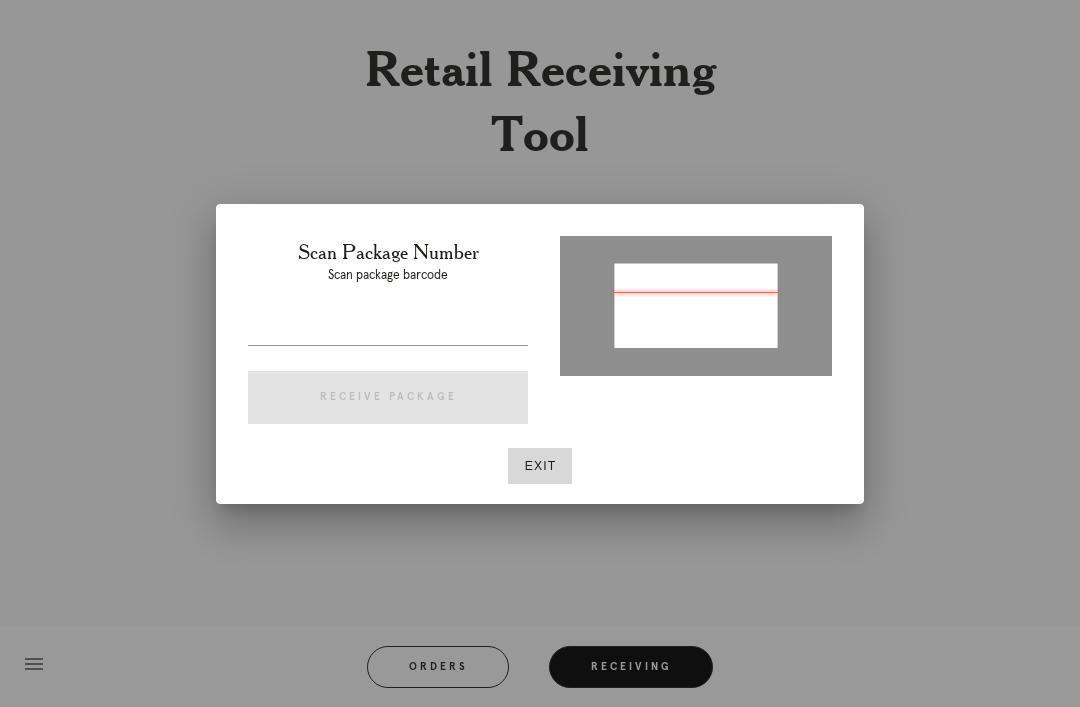 type on "P640100851090743" 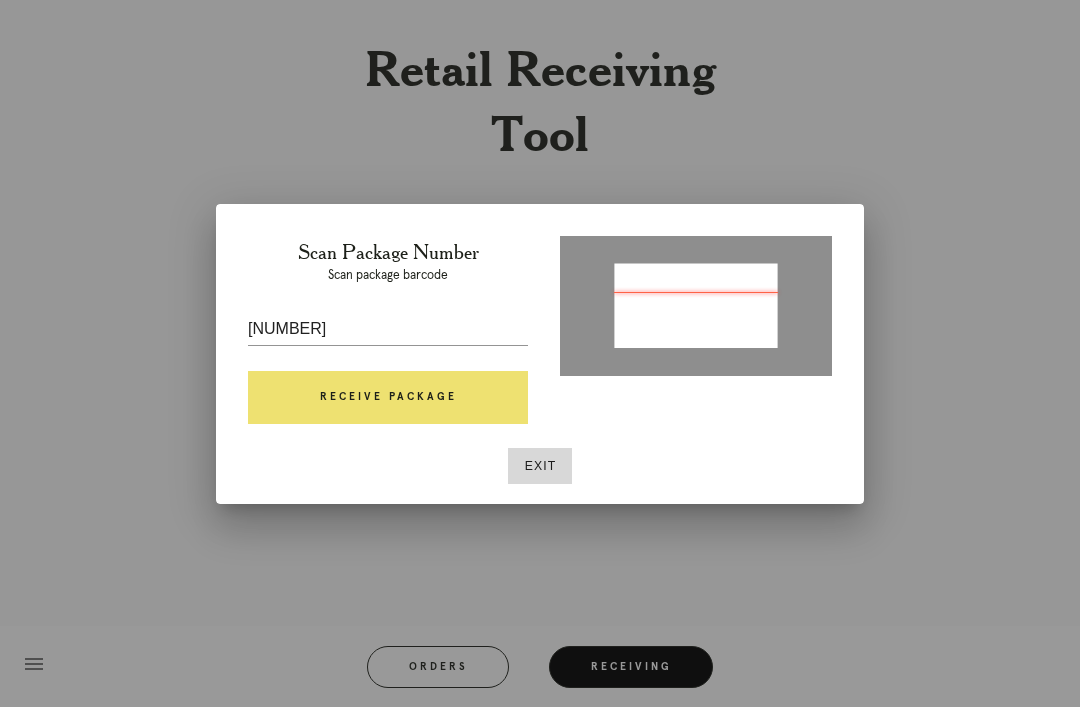 click on "Receive Package" at bounding box center (388, 398) 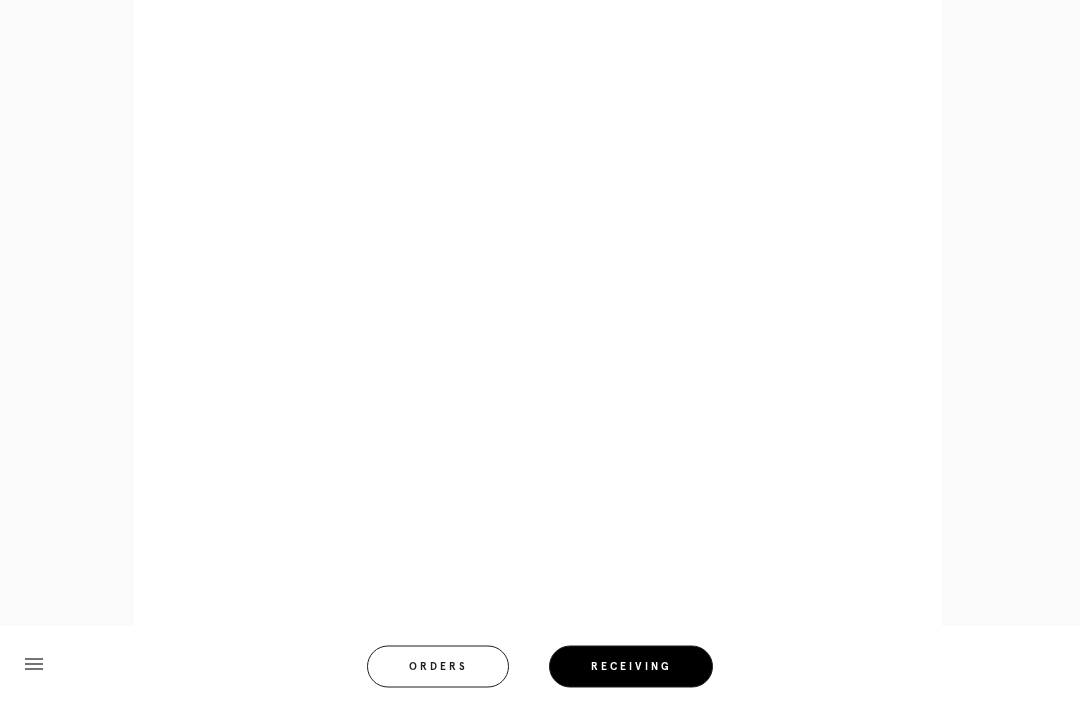 scroll, scrollTop: 858, scrollLeft: 0, axis: vertical 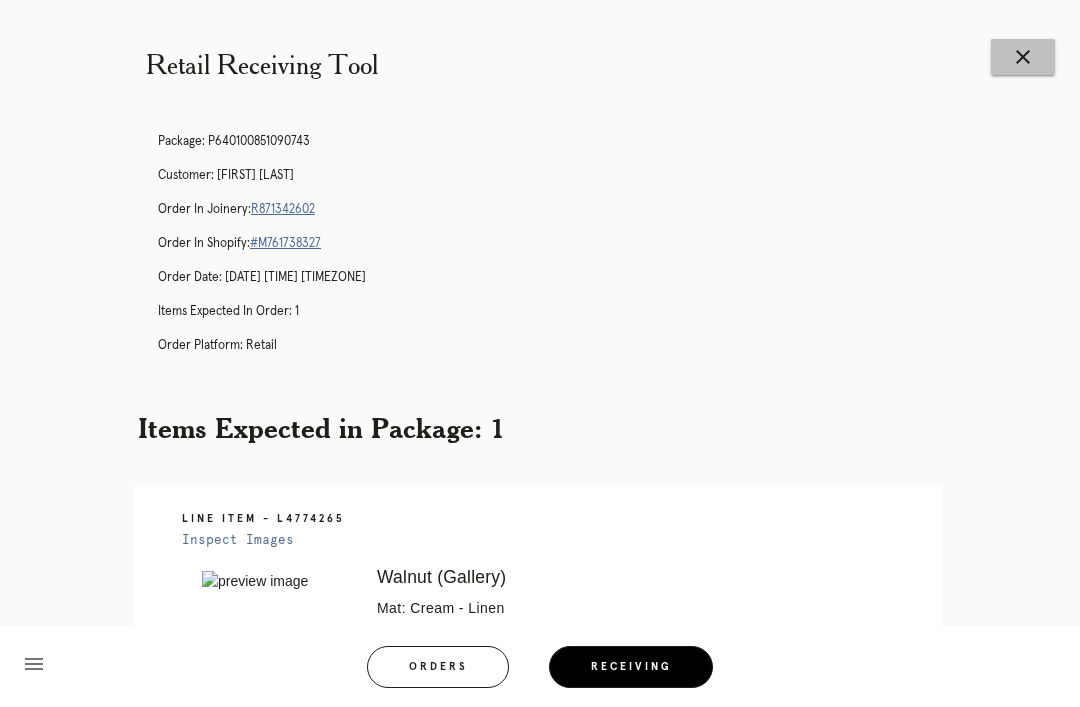 click on "close" at bounding box center (1023, 57) 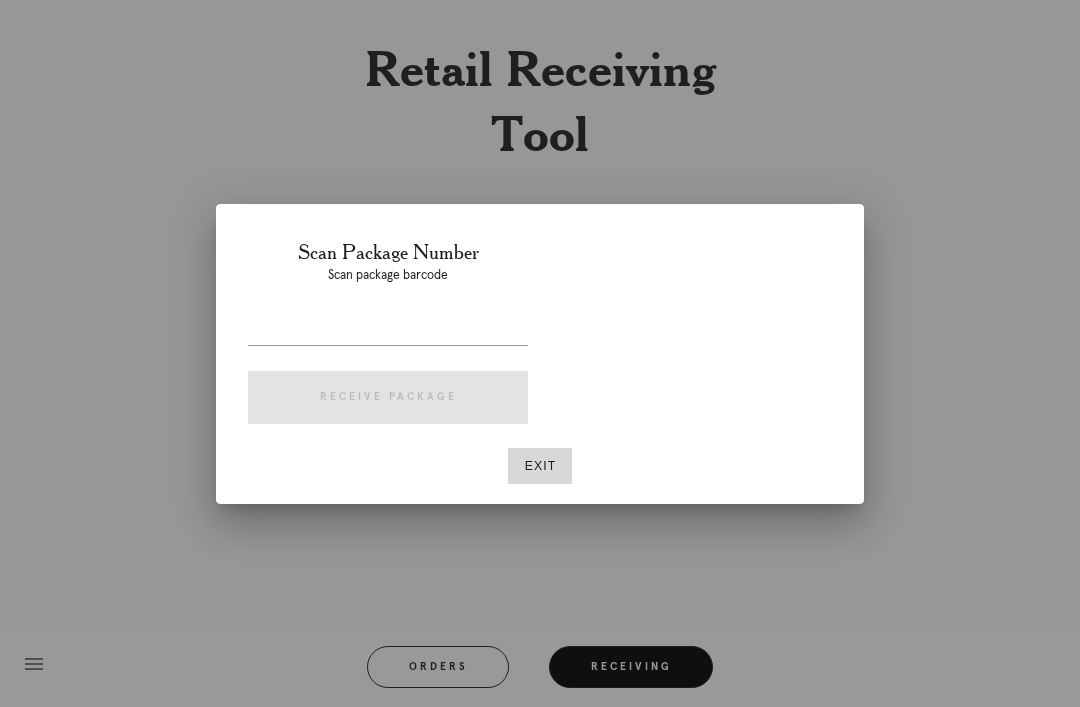 scroll, scrollTop: 0, scrollLeft: 0, axis: both 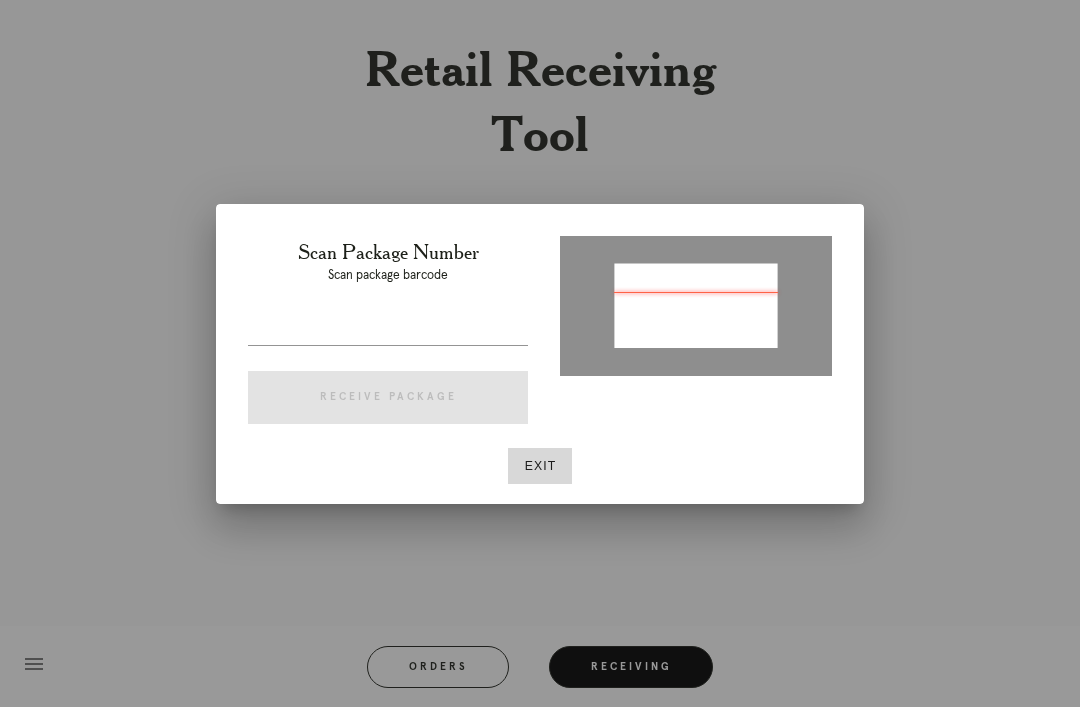type on "P478860706057067" 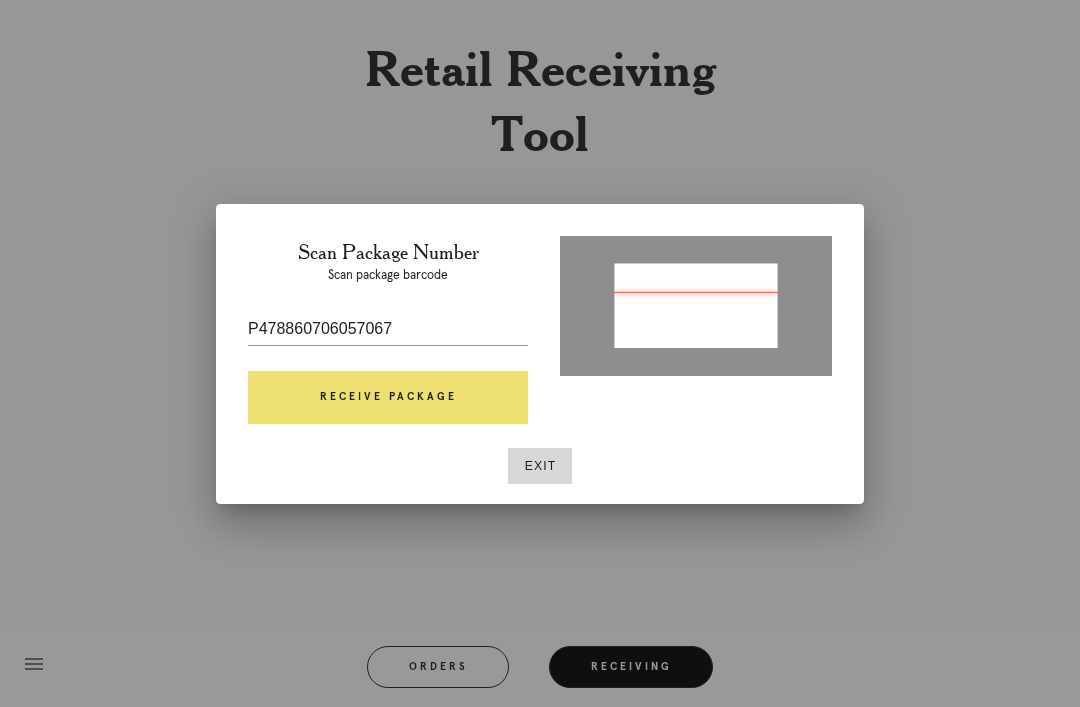 click on "Receive Package" at bounding box center [388, 398] 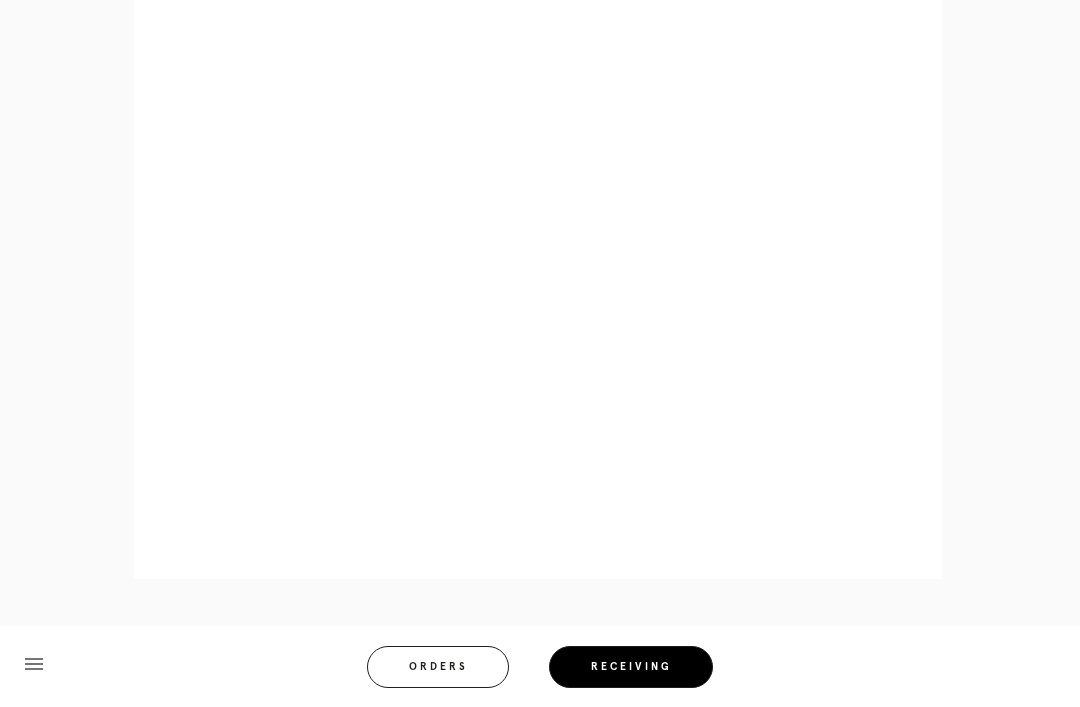 scroll, scrollTop: 858, scrollLeft: 0, axis: vertical 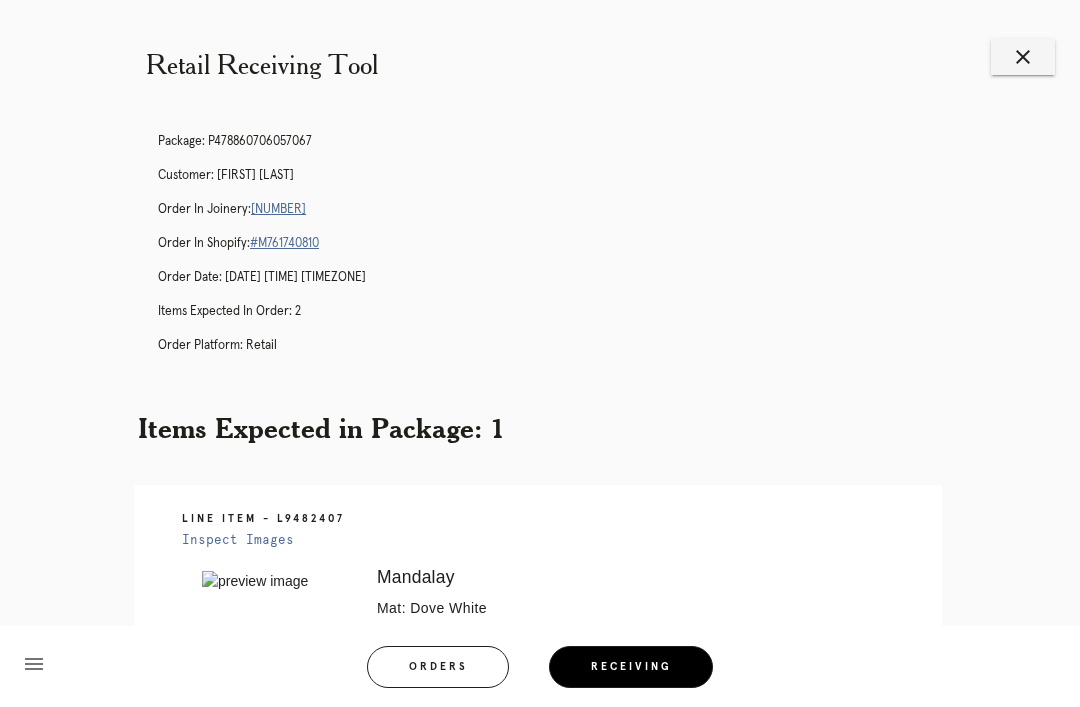 click on "close" at bounding box center [1023, 57] 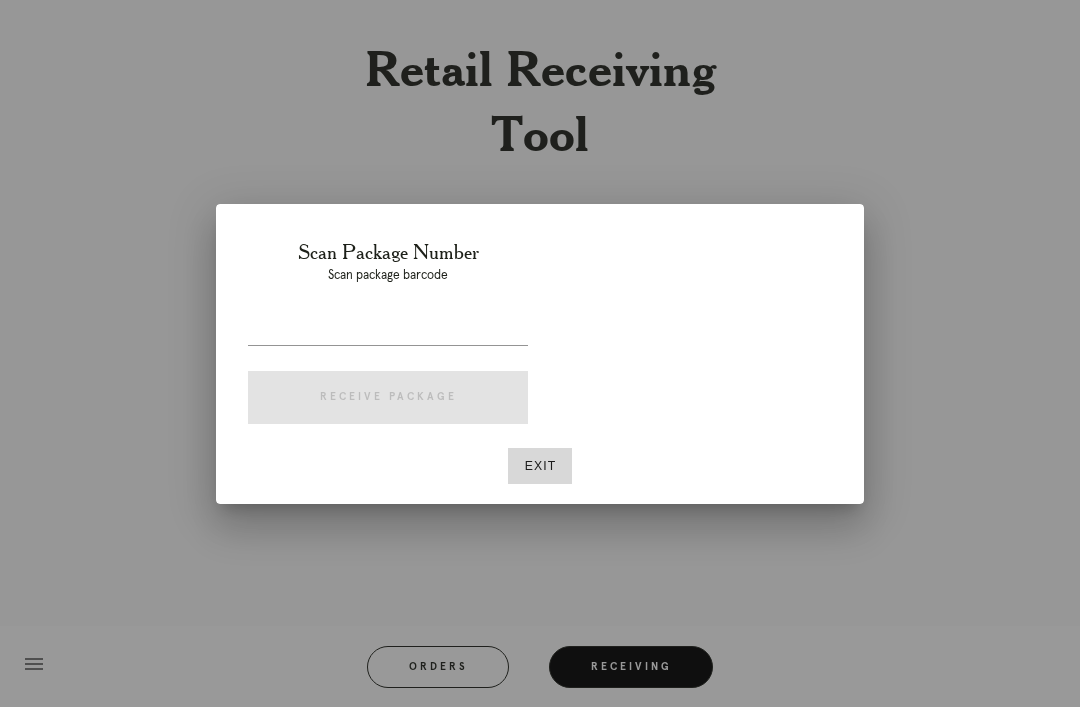 scroll, scrollTop: 0, scrollLeft: 0, axis: both 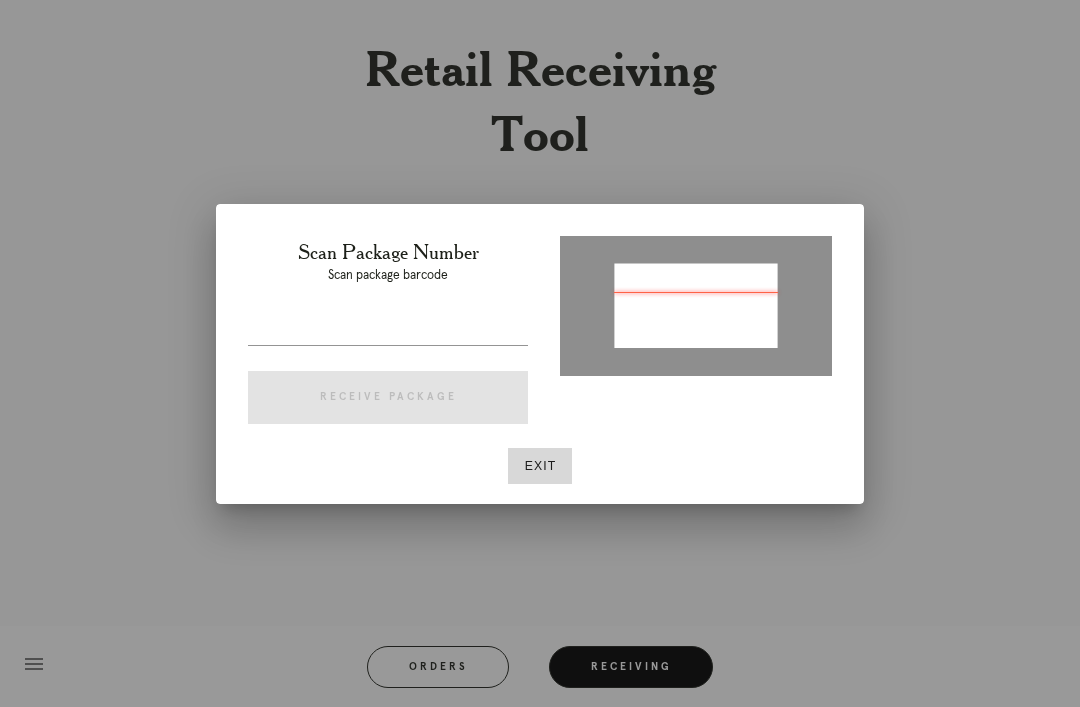 type on "[PACKAGE_ID]" 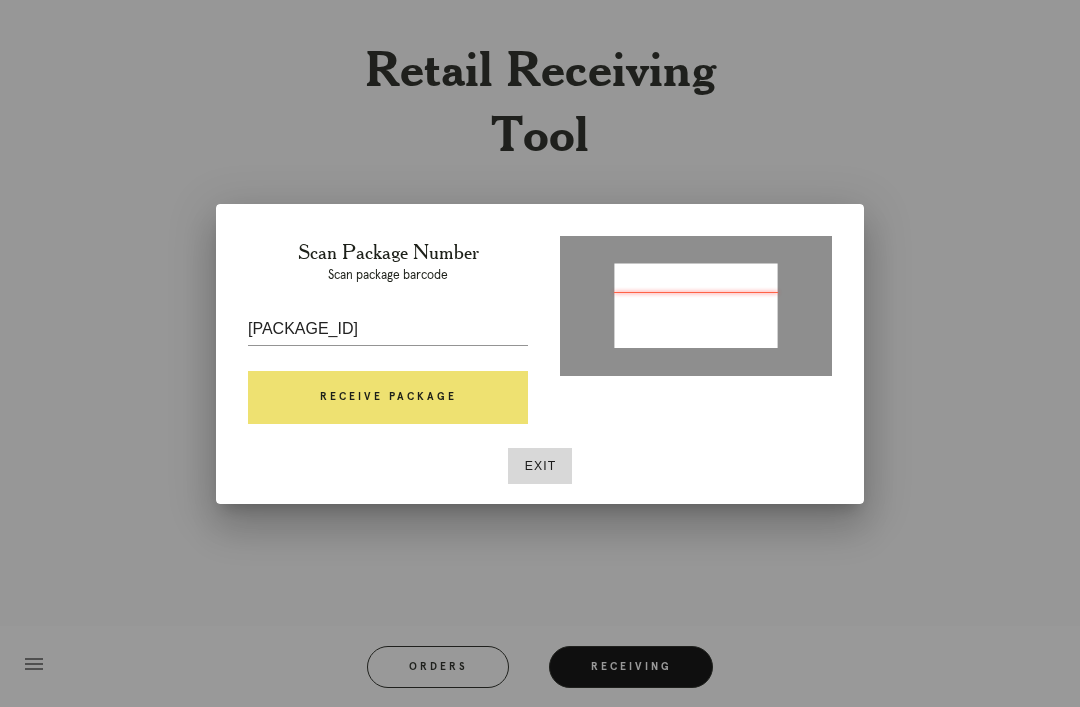 click on "Receive Package" at bounding box center [388, 398] 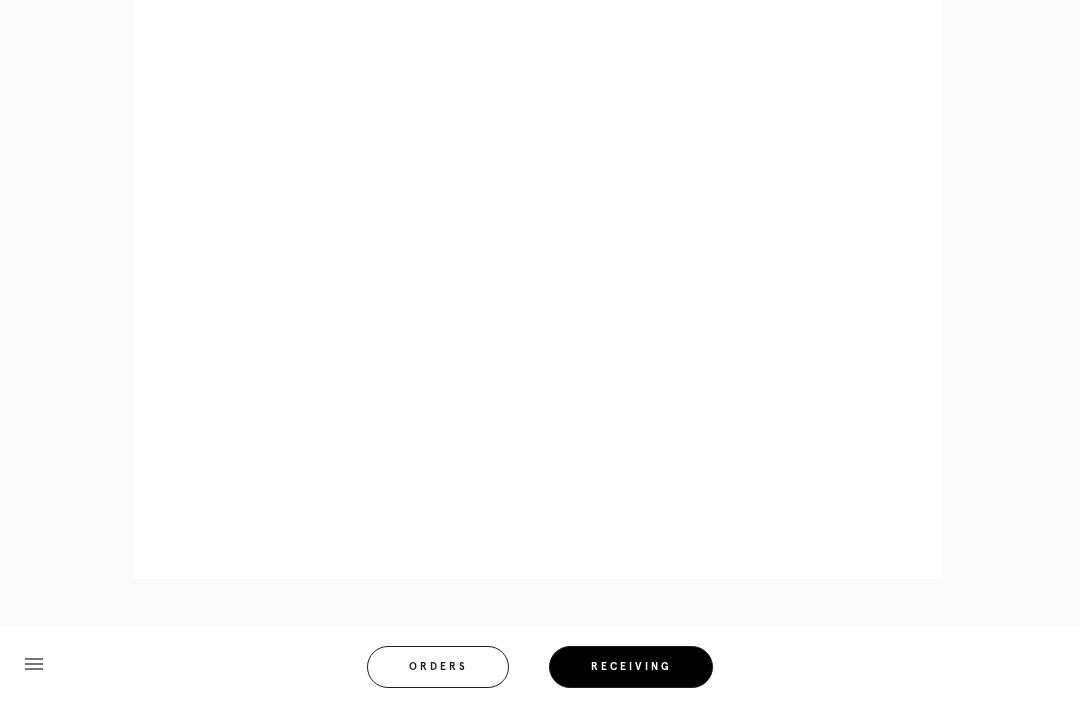 scroll, scrollTop: 892, scrollLeft: 0, axis: vertical 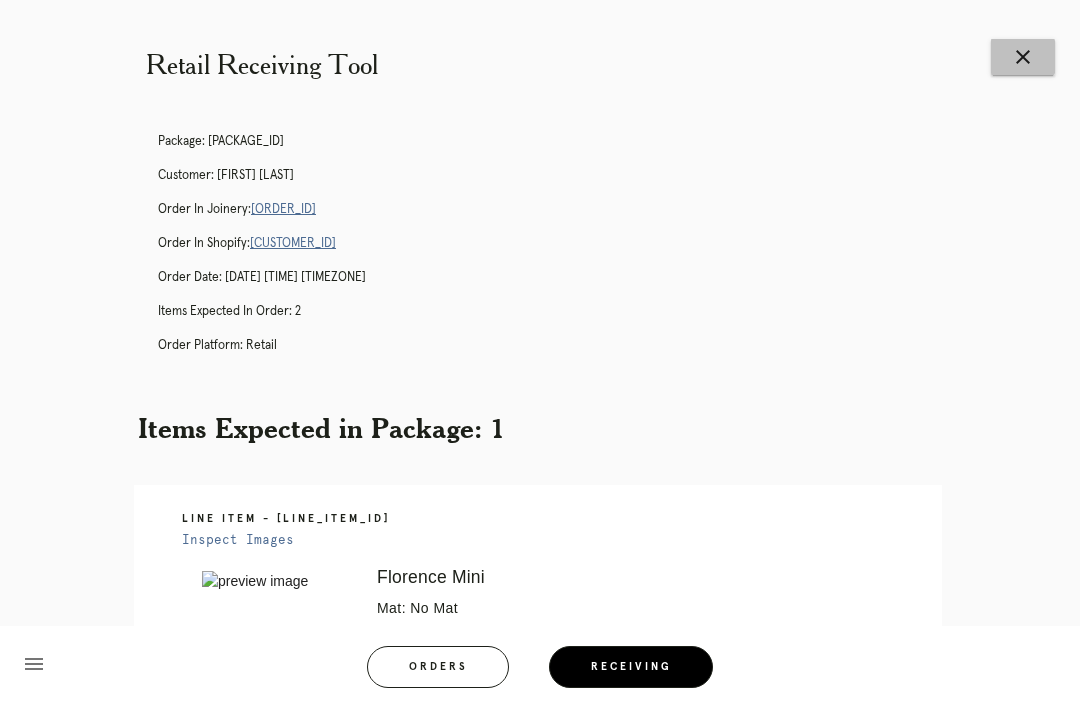 click on "close" at bounding box center (1023, 57) 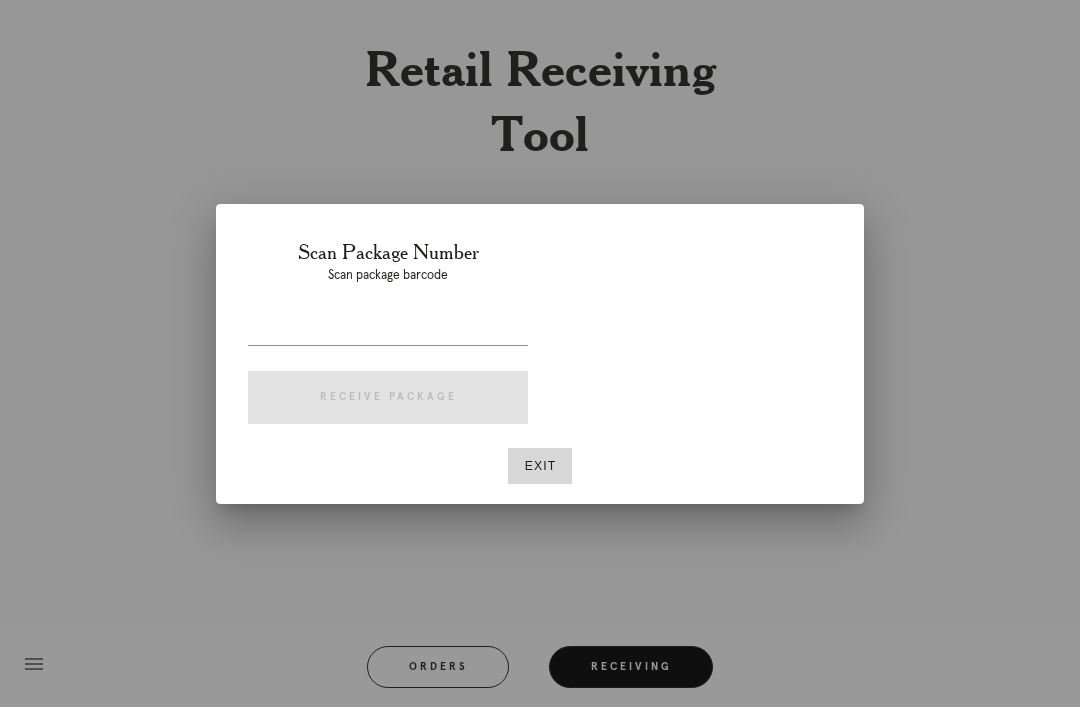 scroll, scrollTop: 0, scrollLeft: 0, axis: both 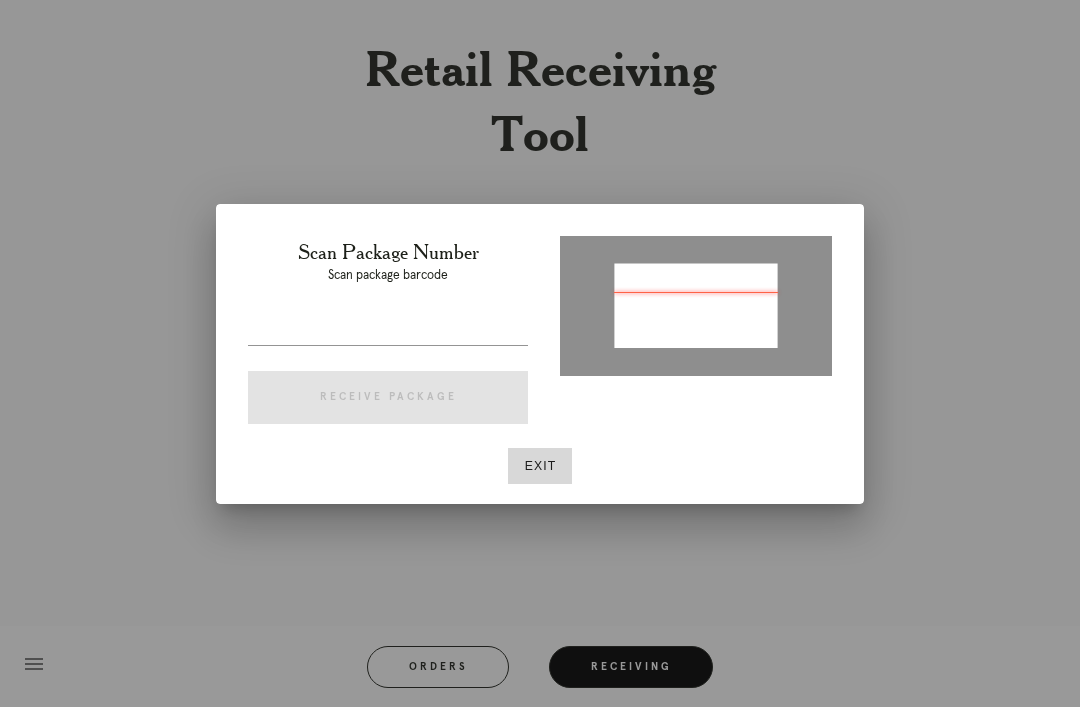 type on "P923053980705386" 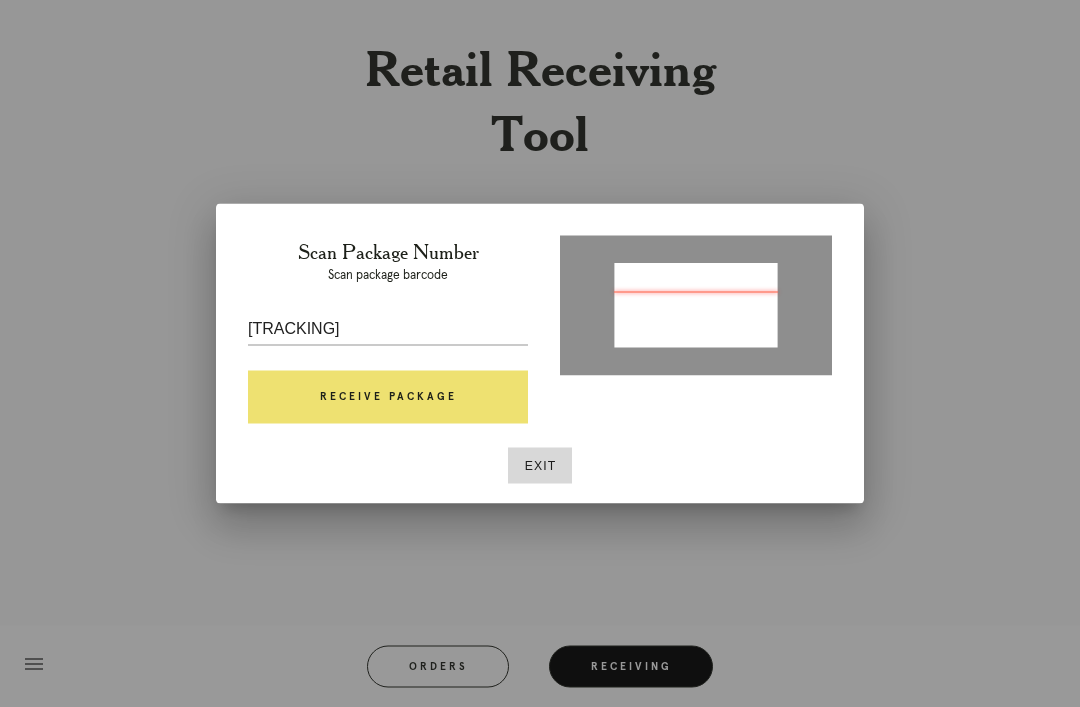 scroll, scrollTop: 64, scrollLeft: 0, axis: vertical 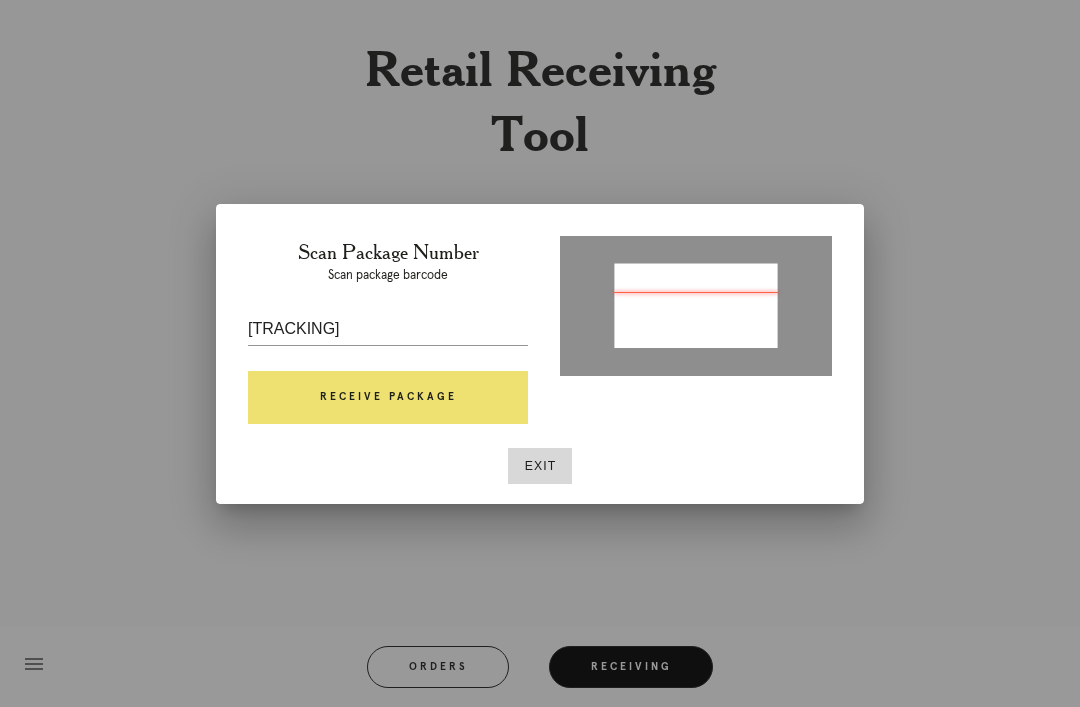 click on "Receive Package" at bounding box center [388, 398] 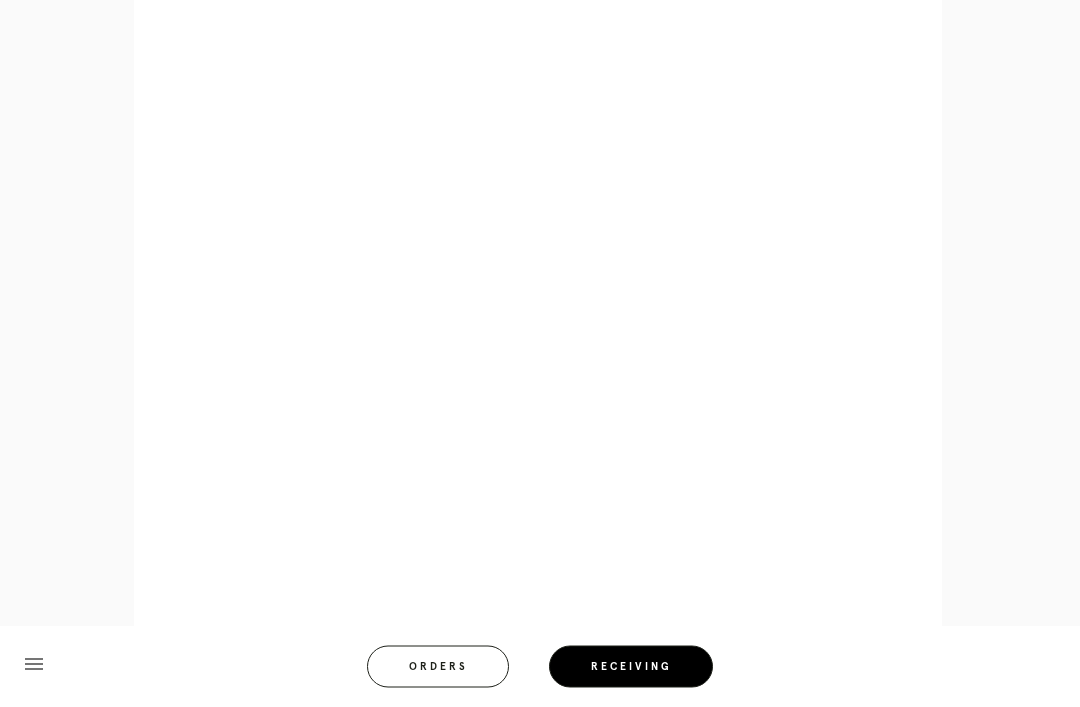 scroll, scrollTop: 858, scrollLeft: 0, axis: vertical 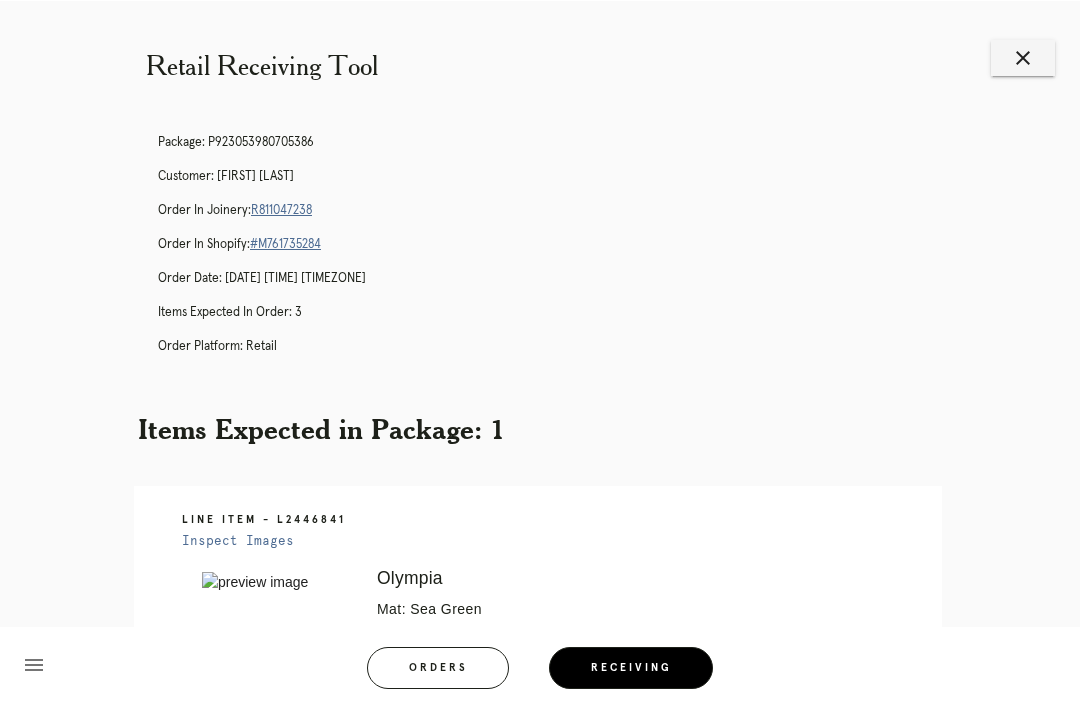 click on "close" at bounding box center (1023, 57) 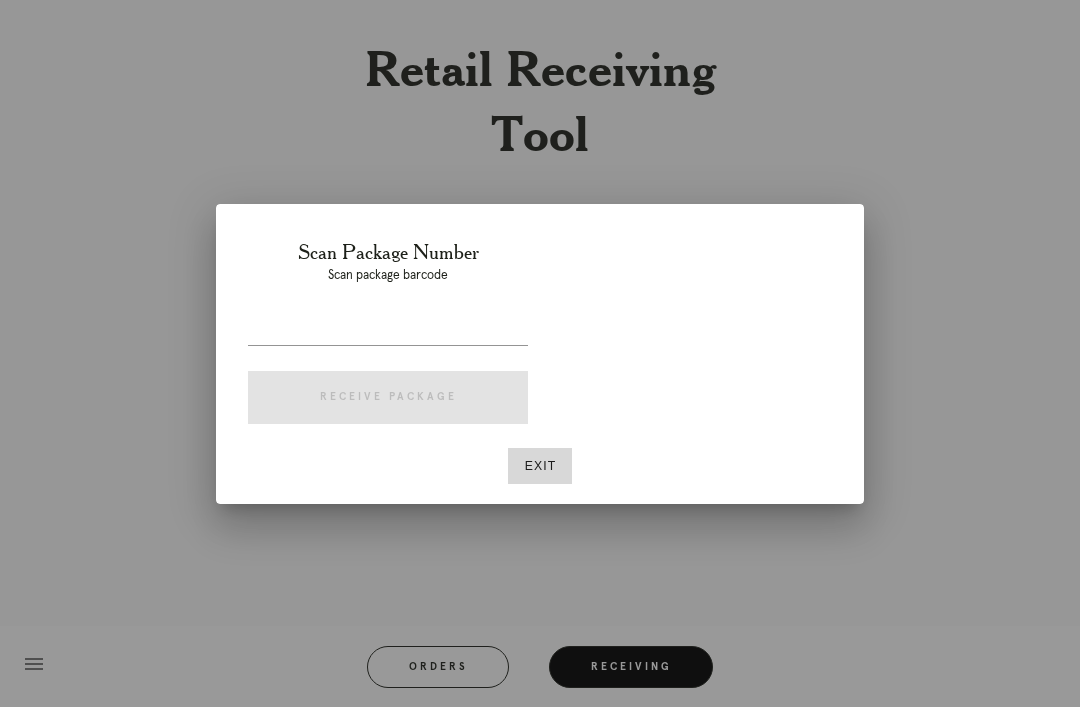 scroll, scrollTop: 0, scrollLeft: 0, axis: both 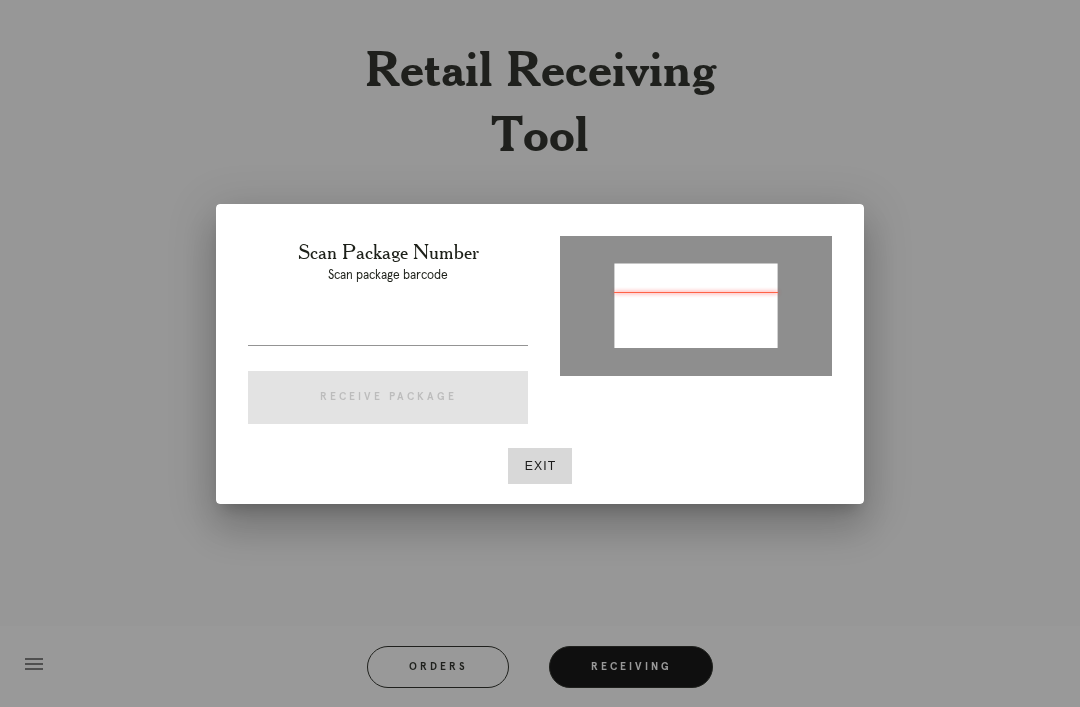 type on "P346603700831803" 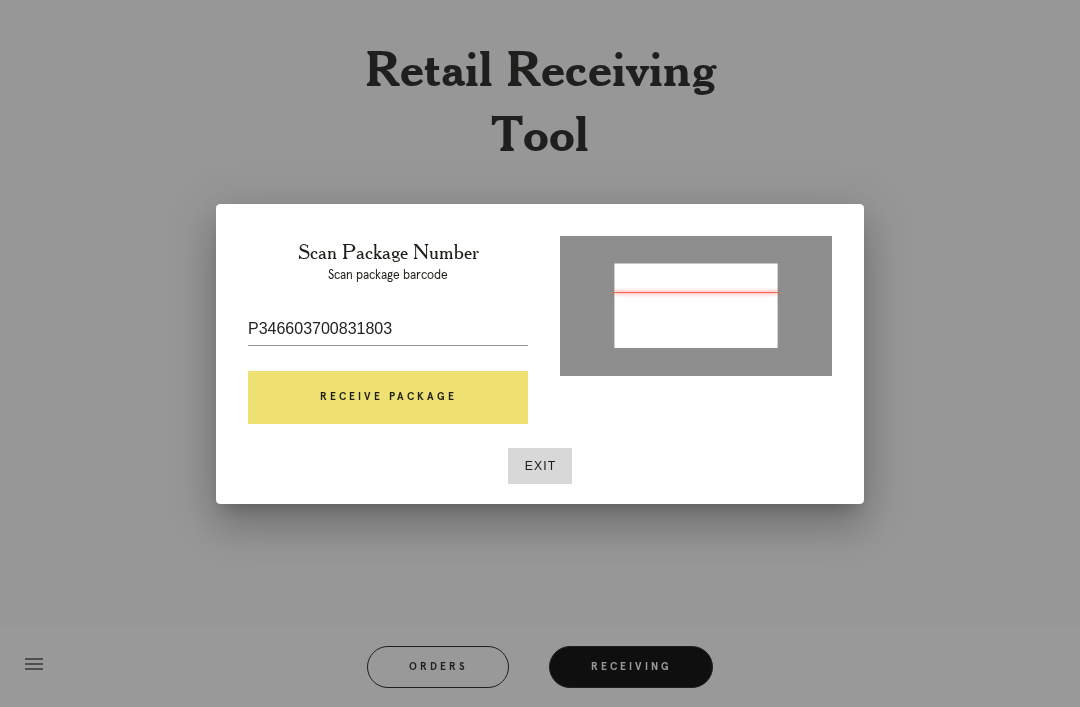 click on "Receive Package" at bounding box center [388, 398] 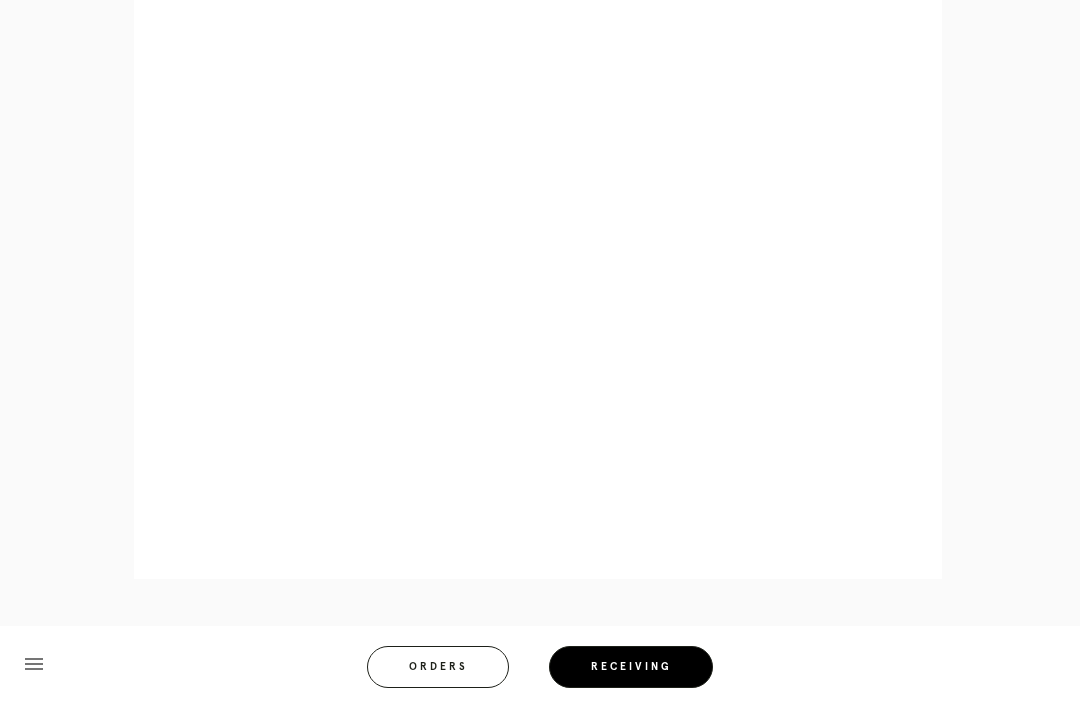 scroll, scrollTop: 910, scrollLeft: 0, axis: vertical 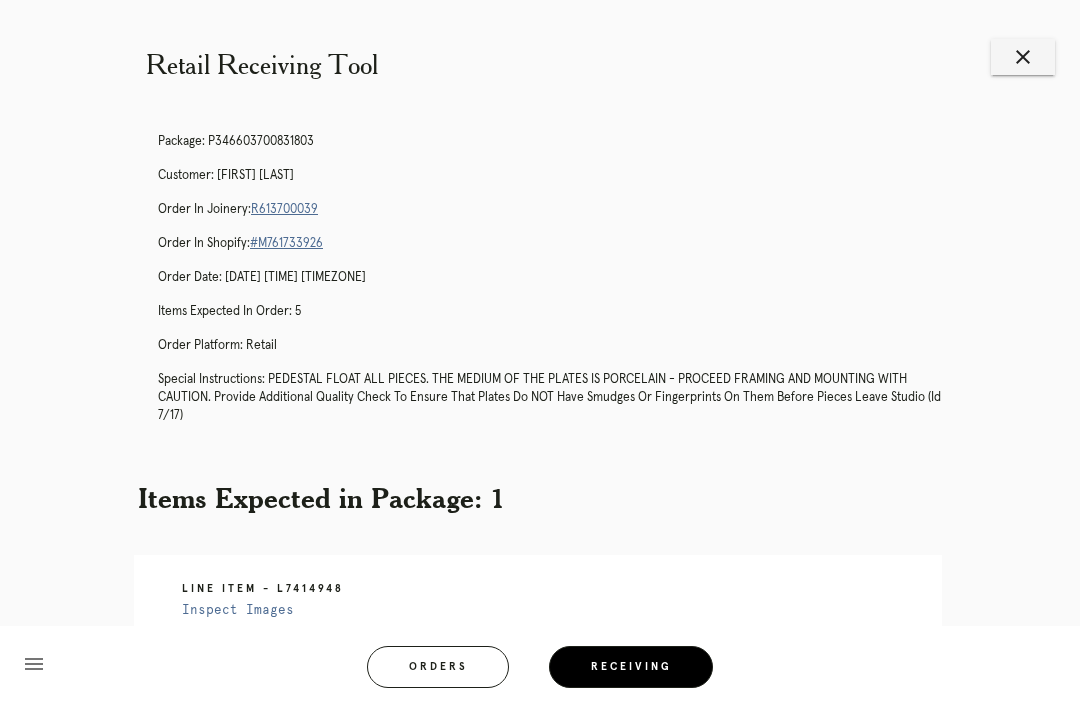 click on "close" at bounding box center [1023, 57] 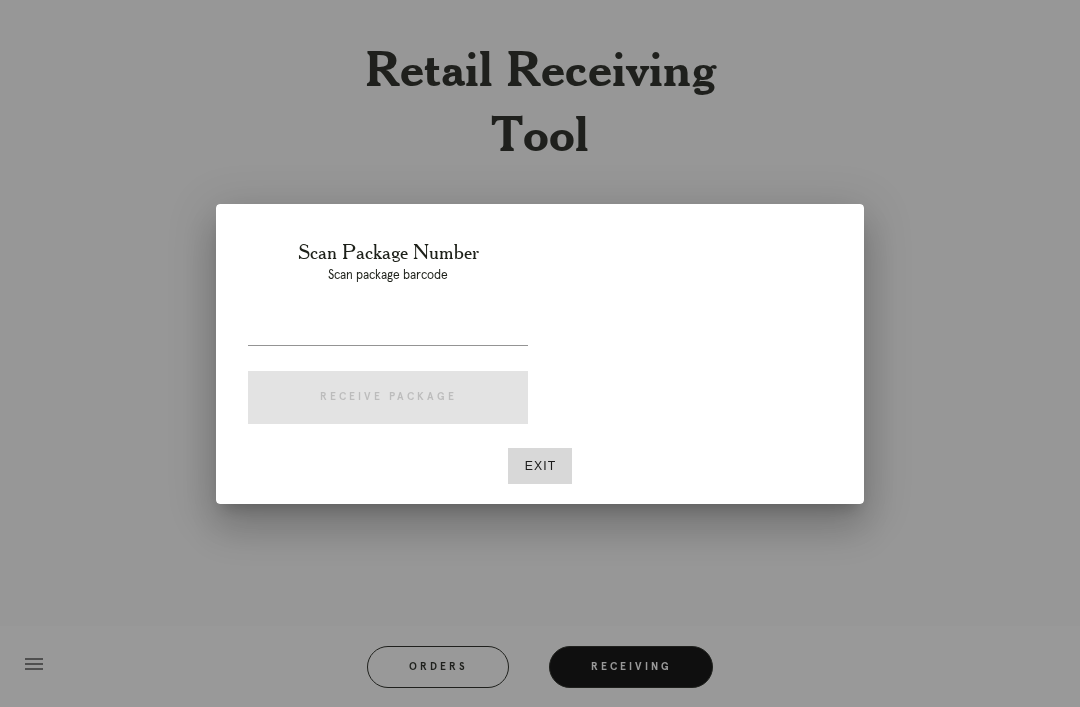 scroll, scrollTop: 64, scrollLeft: 0, axis: vertical 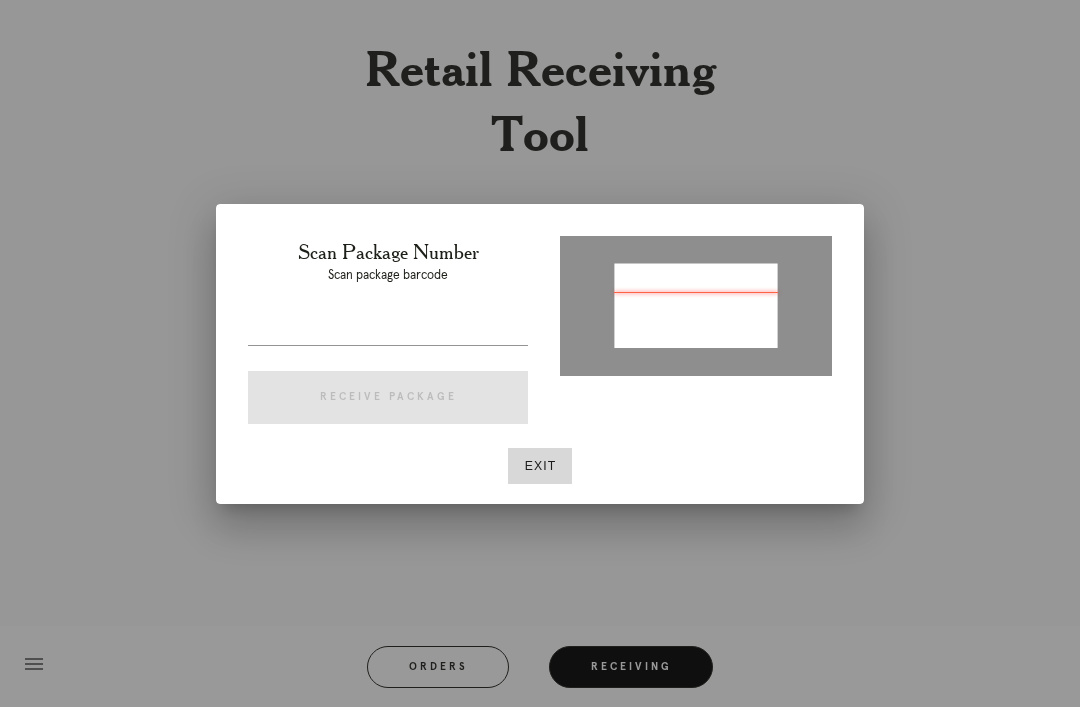 type on "P566220126339010" 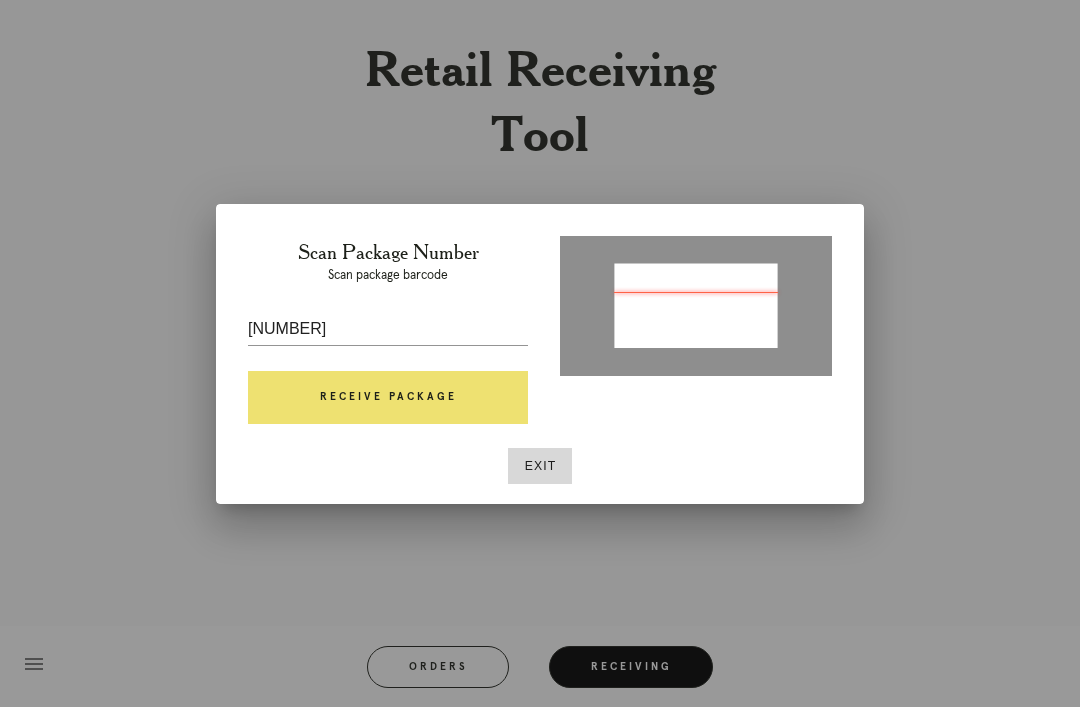 click on "Receive Package" at bounding box center (388, 398) 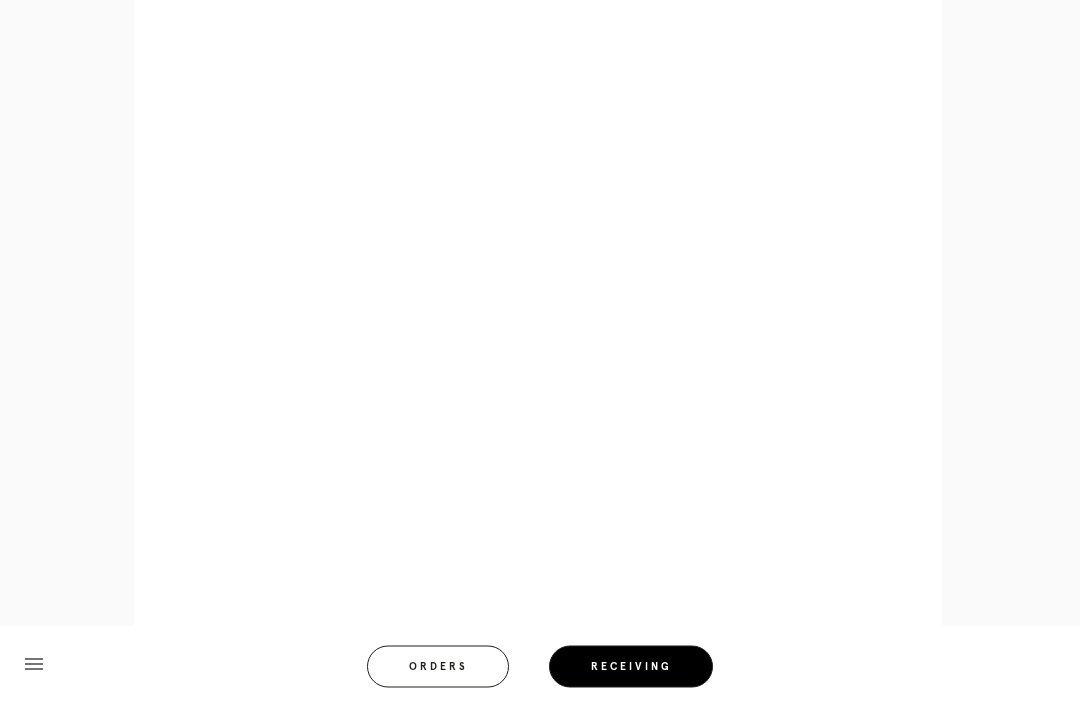 scroll, scrollTop: 980, scrollLeft: 0, axis: vertical 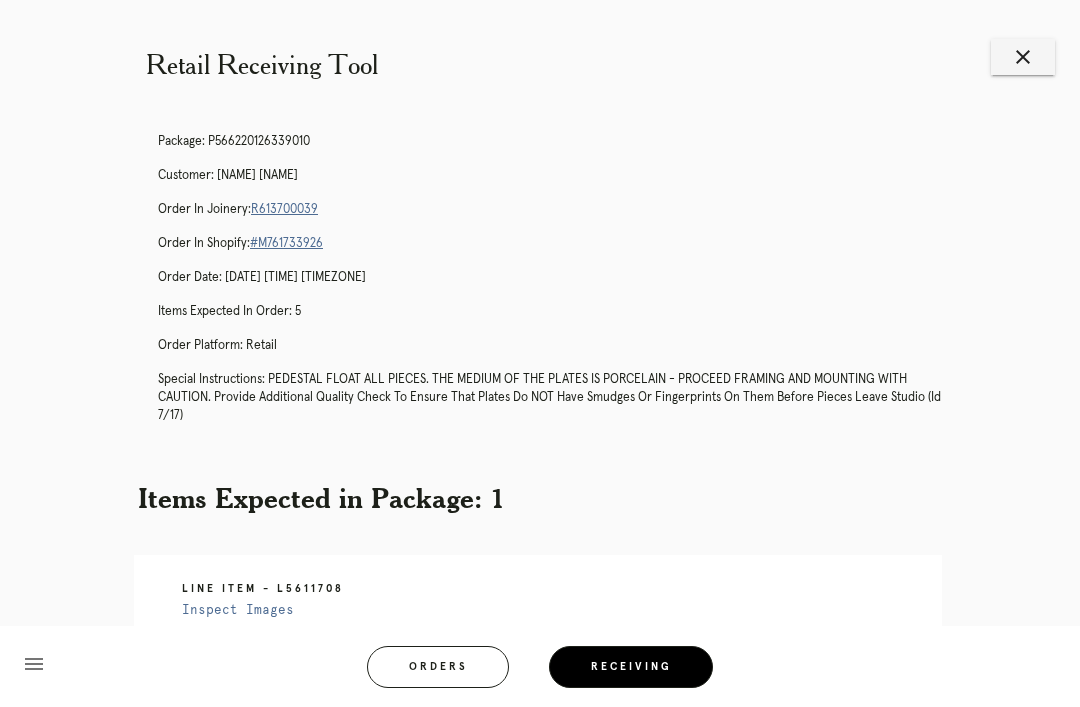 click on "close" at bounding box center (1023, 57) 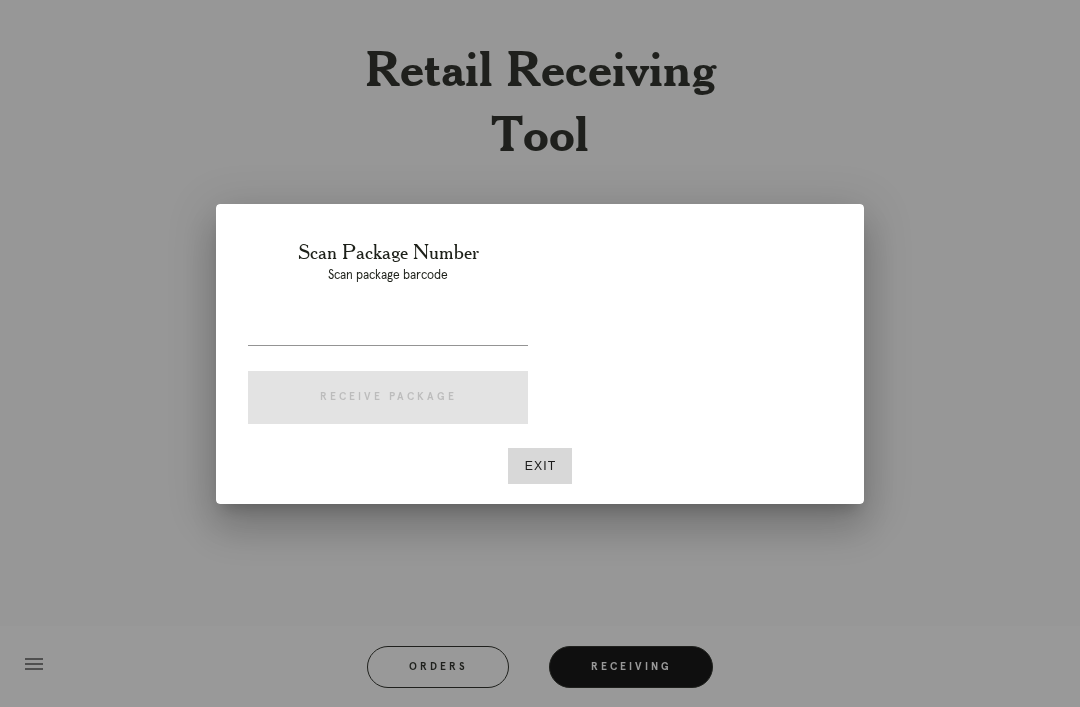 scroll, scrollTop: 0, scrollLeft: 0, axis: both 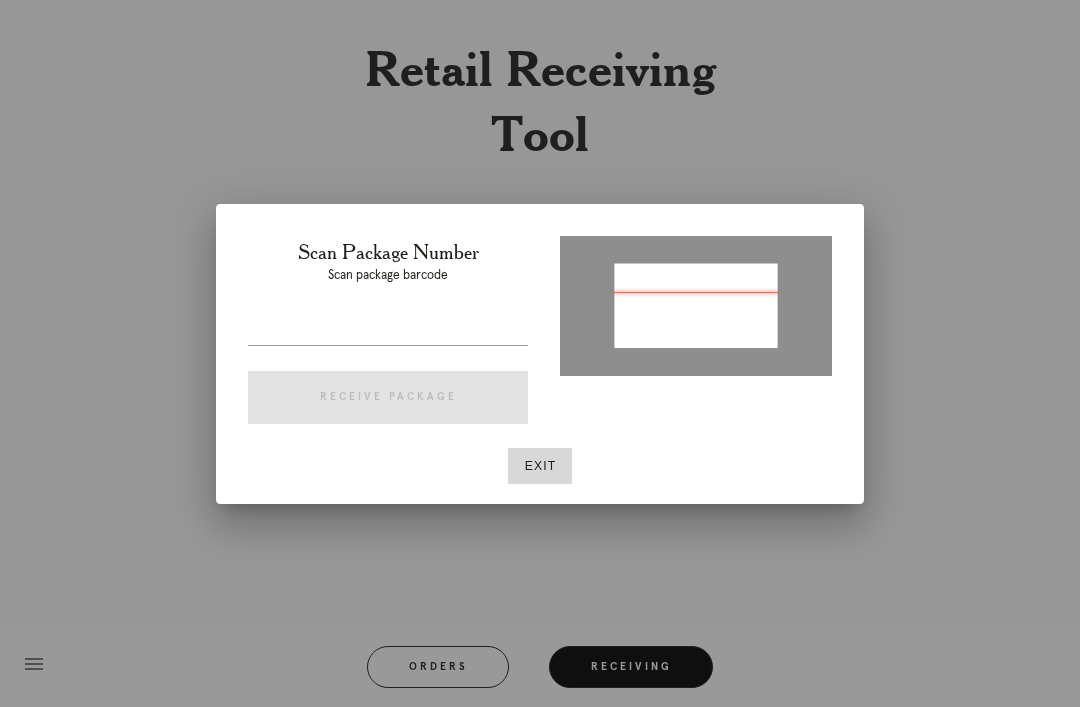 type on "P759757313825669" 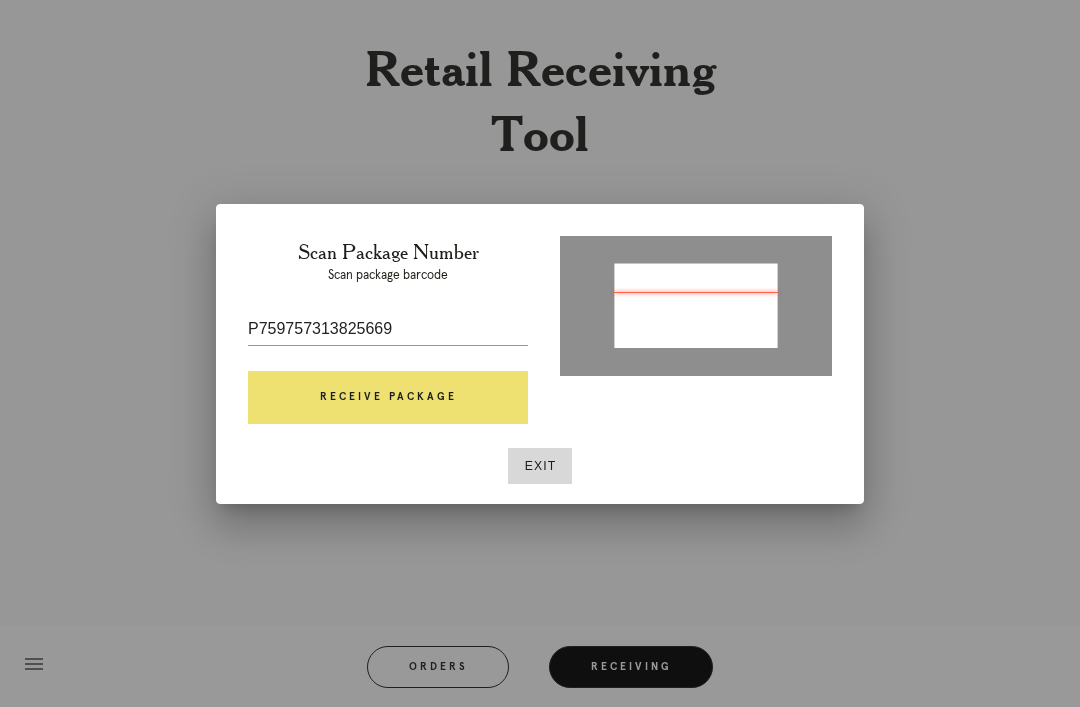 click on "Receive Package" at bounding box center [388, 398] 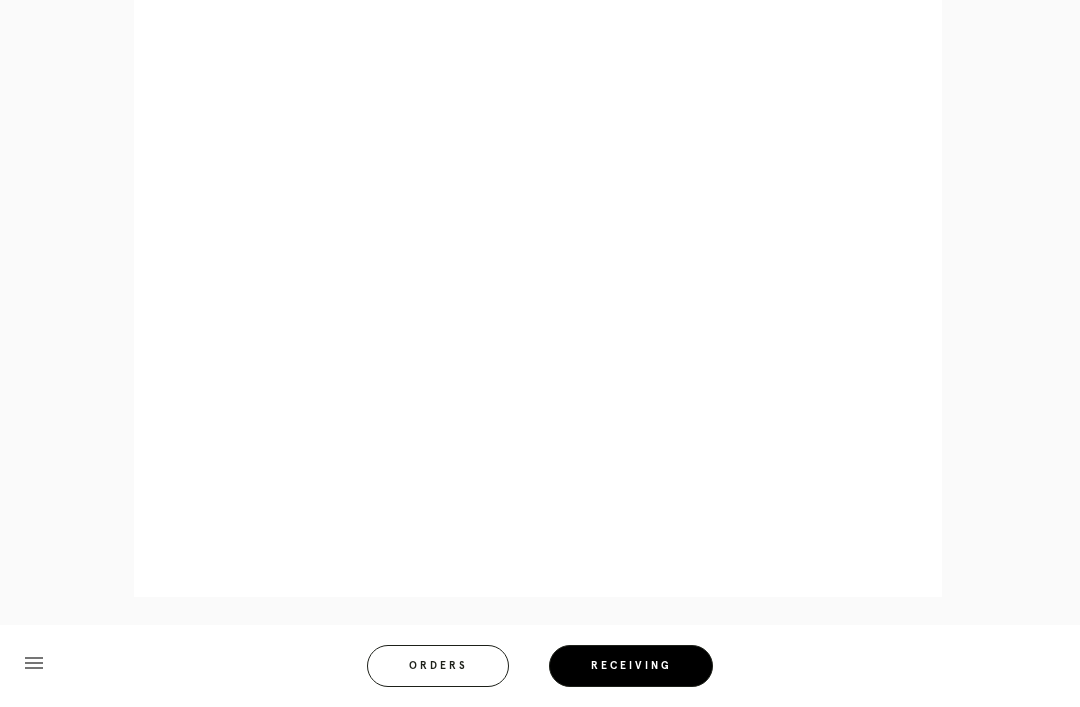 scroll, scrollTop: 974, scrollLeft: 0, axis: vertical 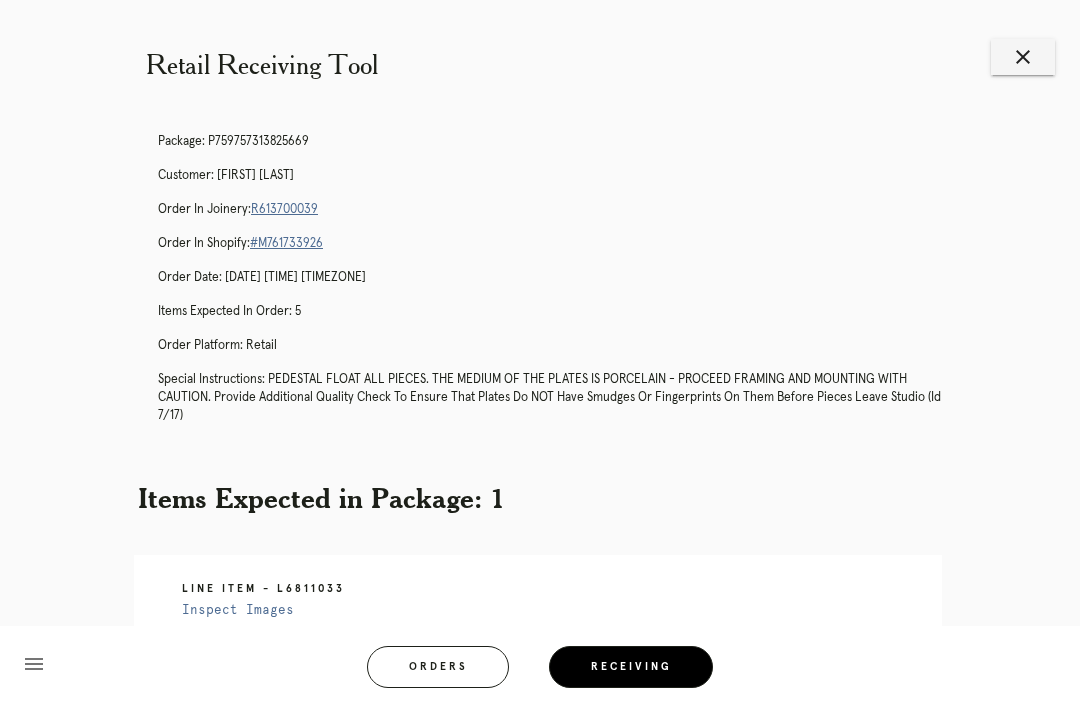 click on "R613700039" at bounding box center (284, 209) 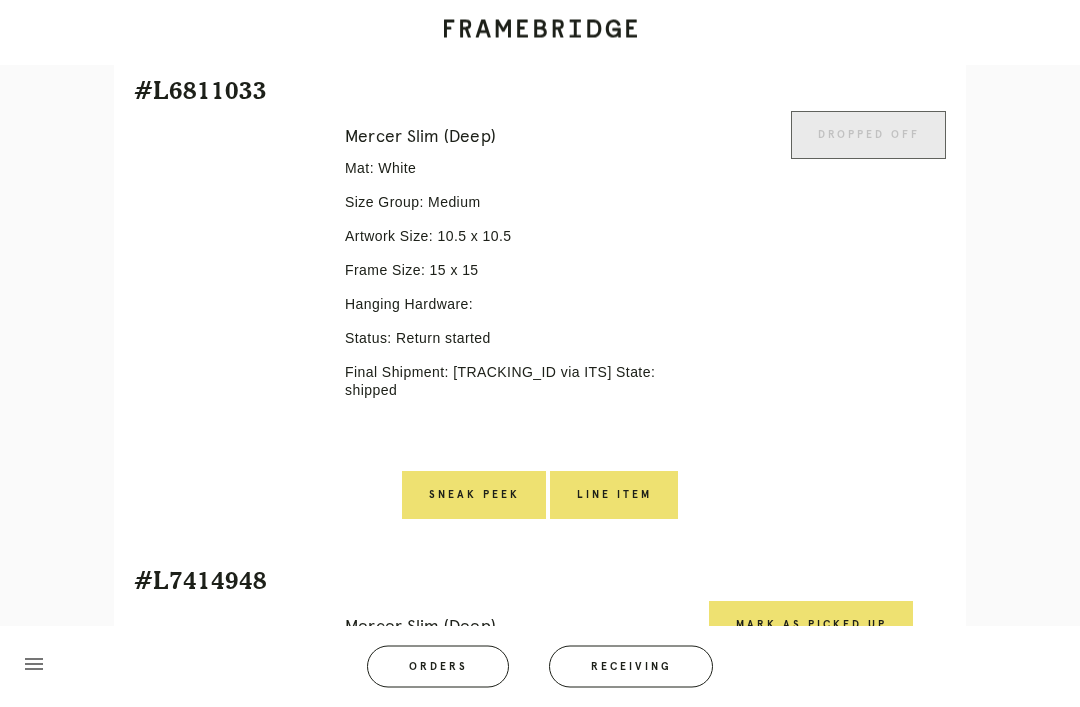 scroll, scrollTop: 1154, scrollLeft: 0, axis: vertical 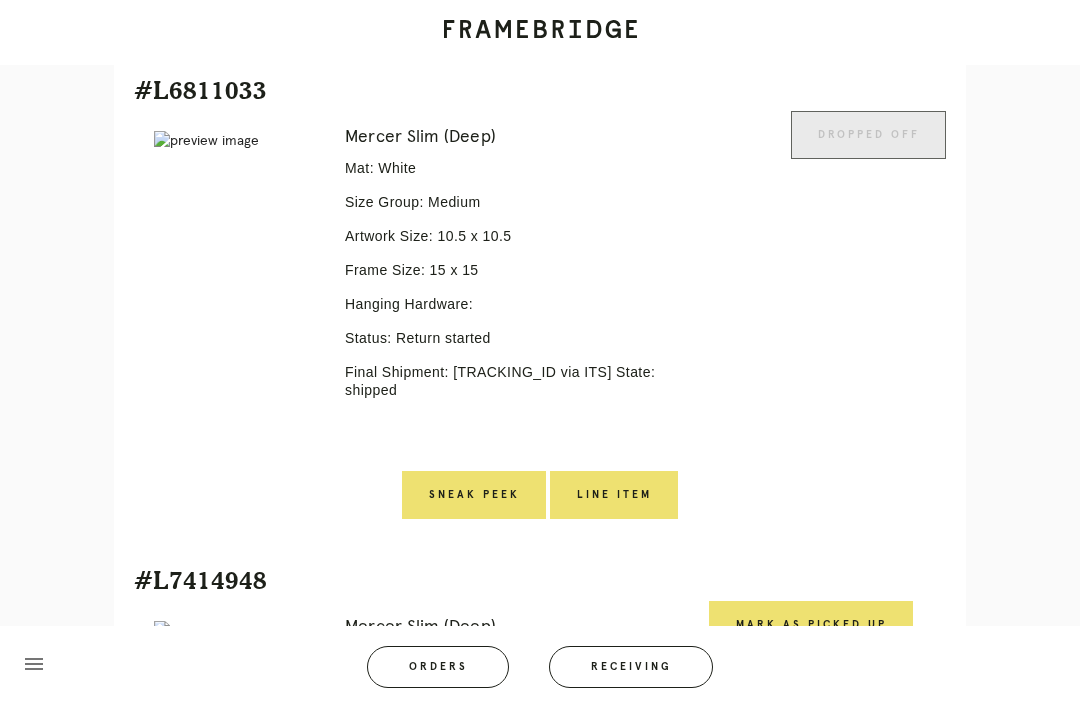 click on "Line Item" at bounding box center (614, 495) 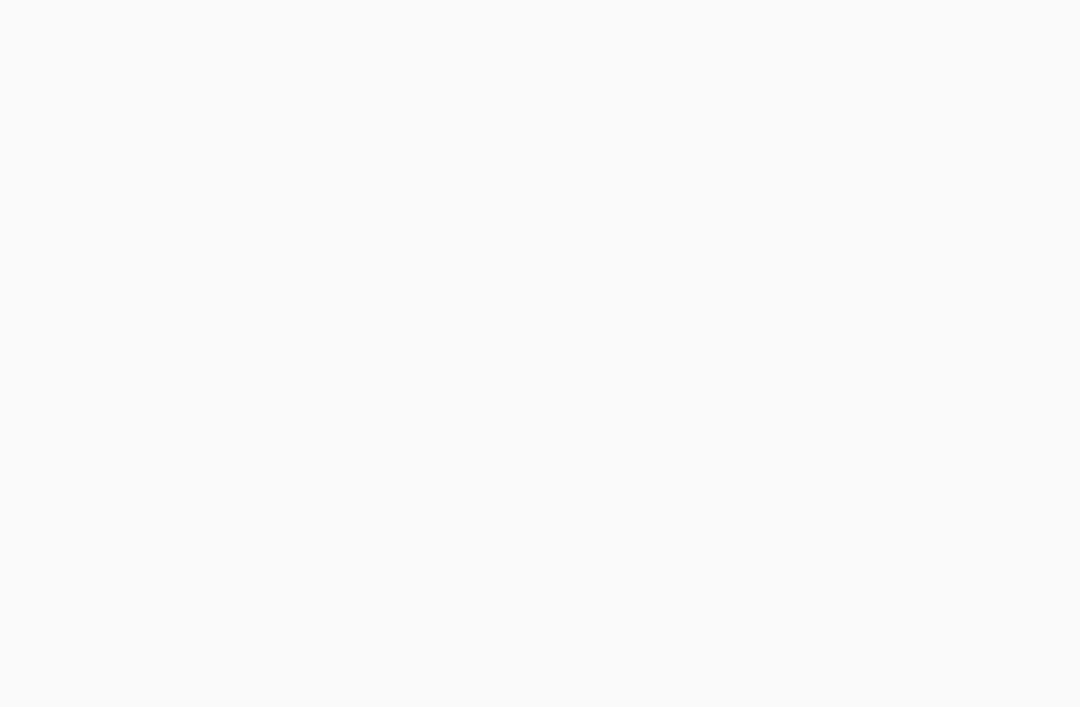 scroll, scrollTop: 0, scrollLeft: 0, axis: both 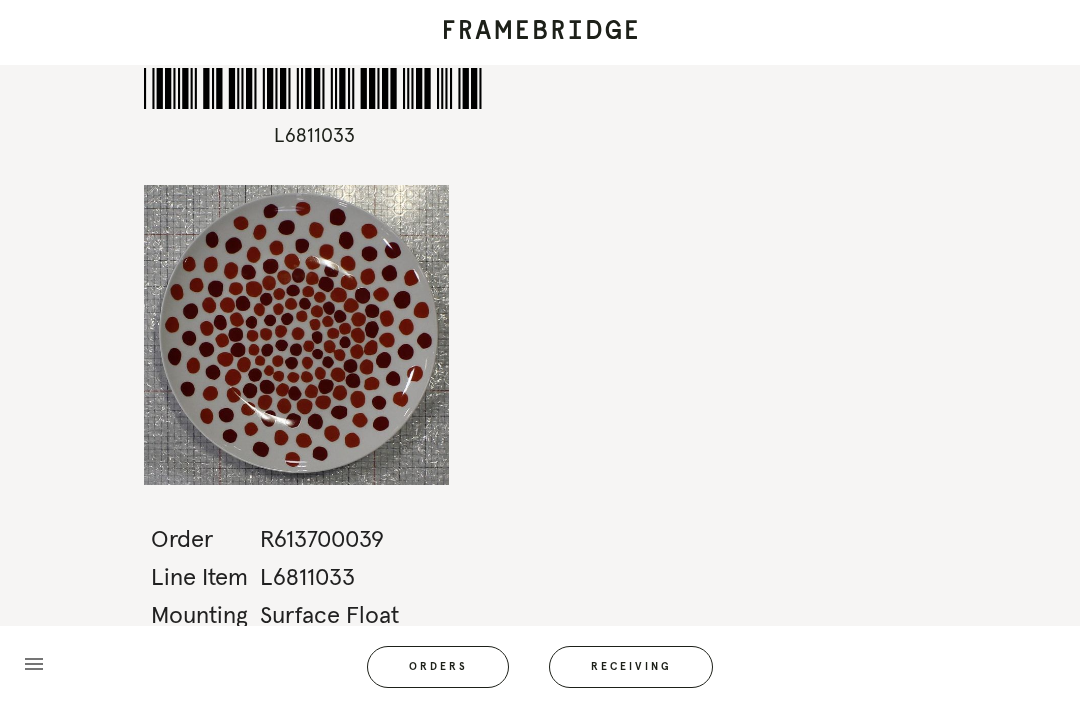 click on "Receiving" at bounding box center [631, 667] 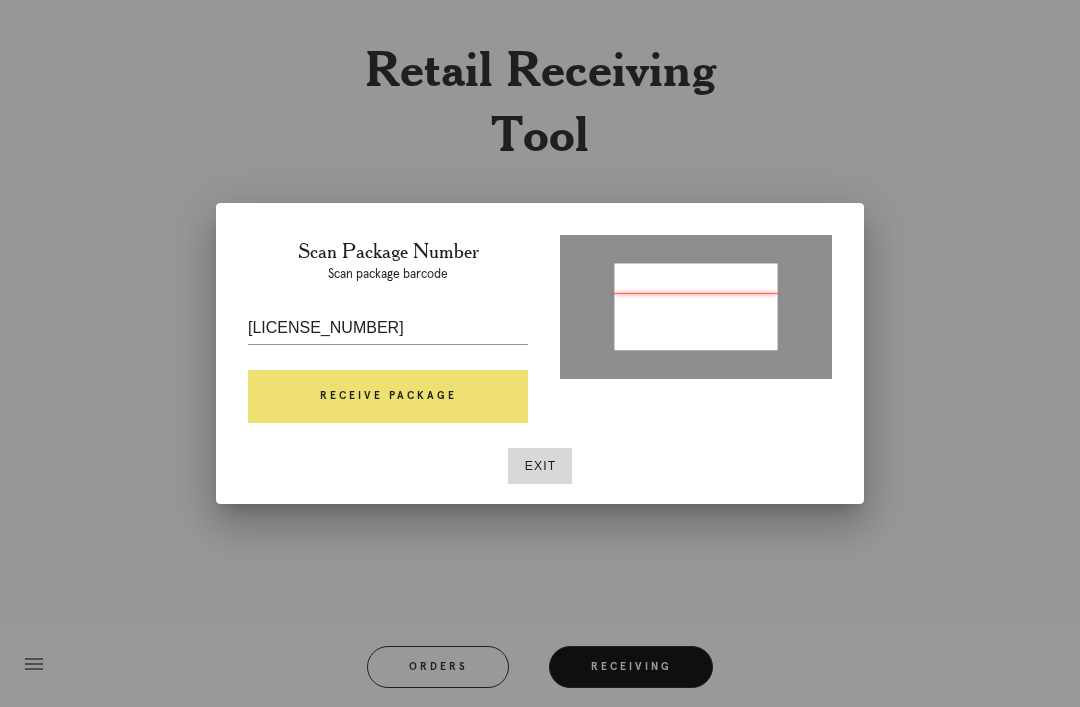 type on "P289756063330848" 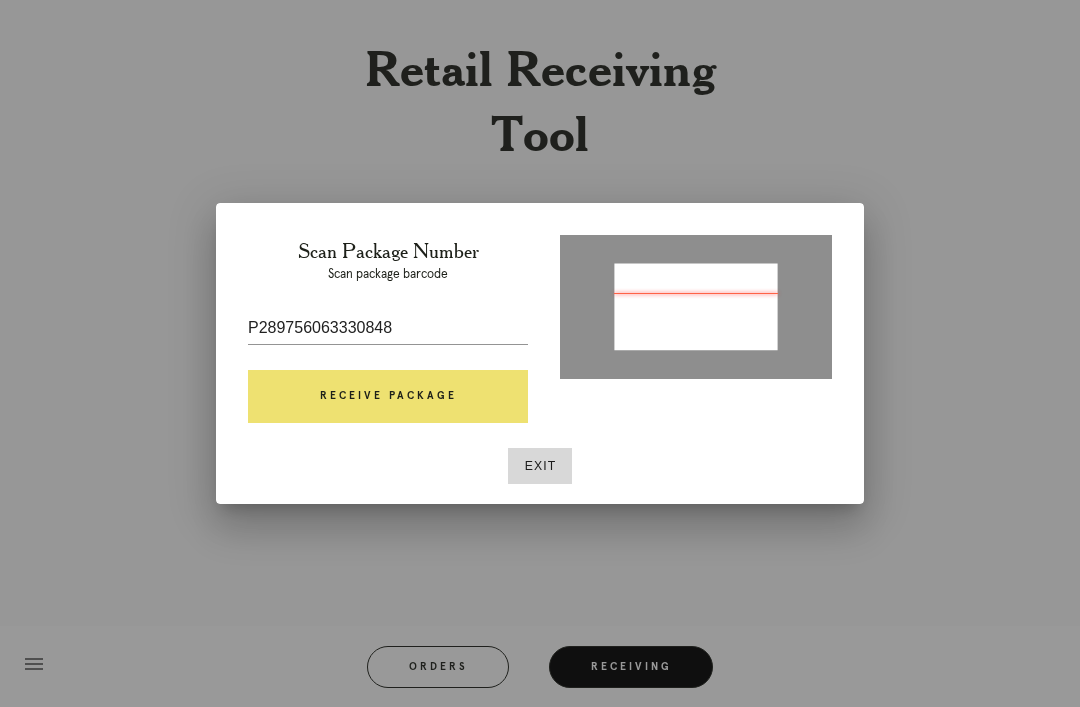 click on "Receive Package" at bounding box center (388, 397) 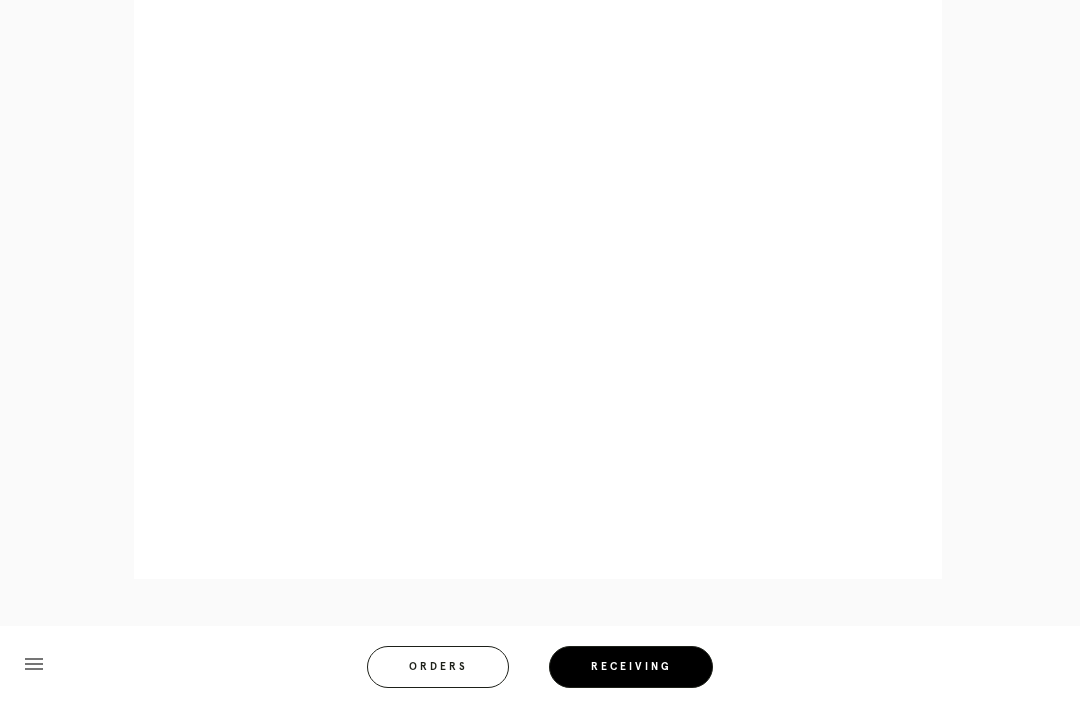 scroll, scrollTop: 906, scrollLeft: 0, axis: vertical 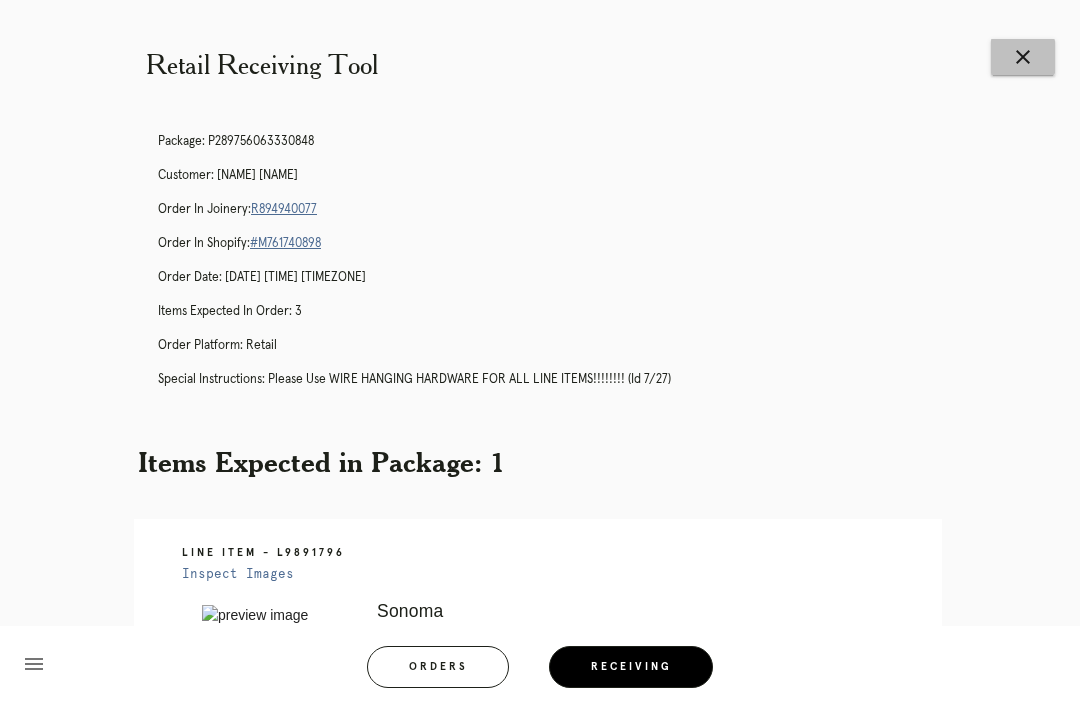 click on "close" at bounding box center [1023, 57] 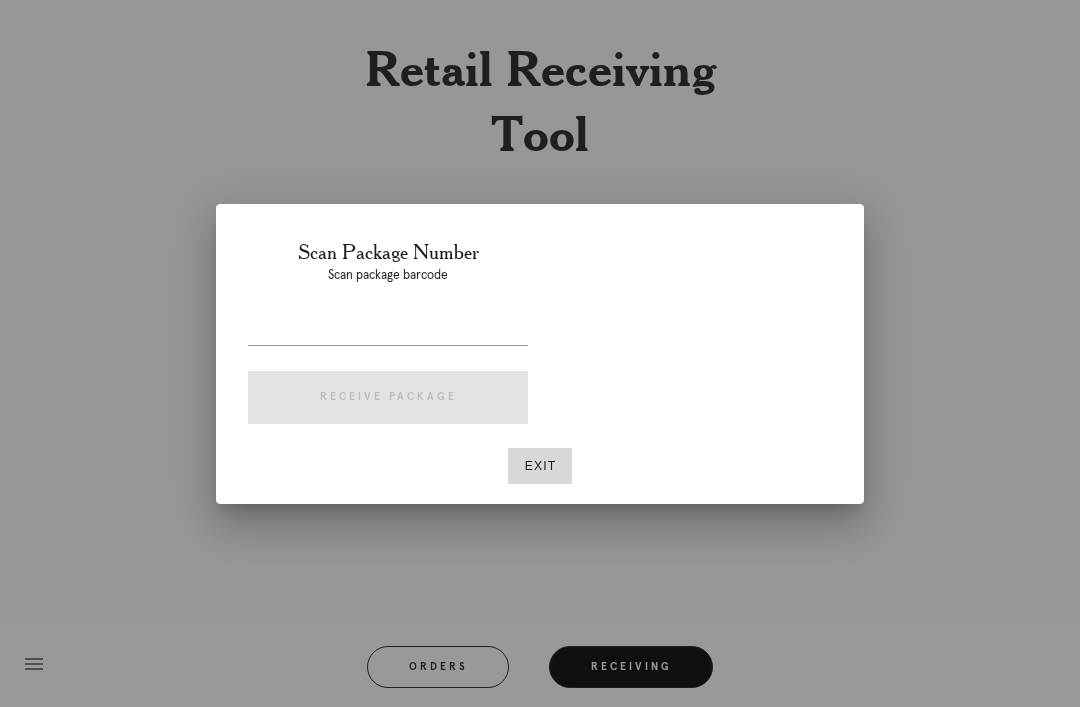 scroll, scrollTop: 0, scrollLeft: 0, axis: both 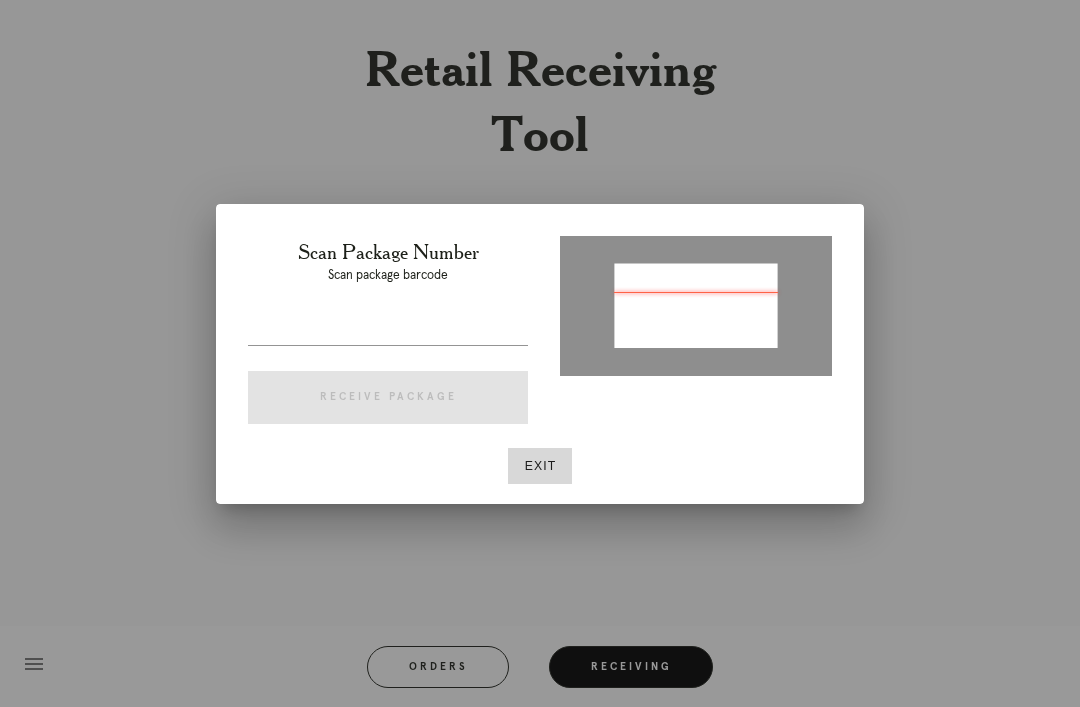 type on "P543353758250920" 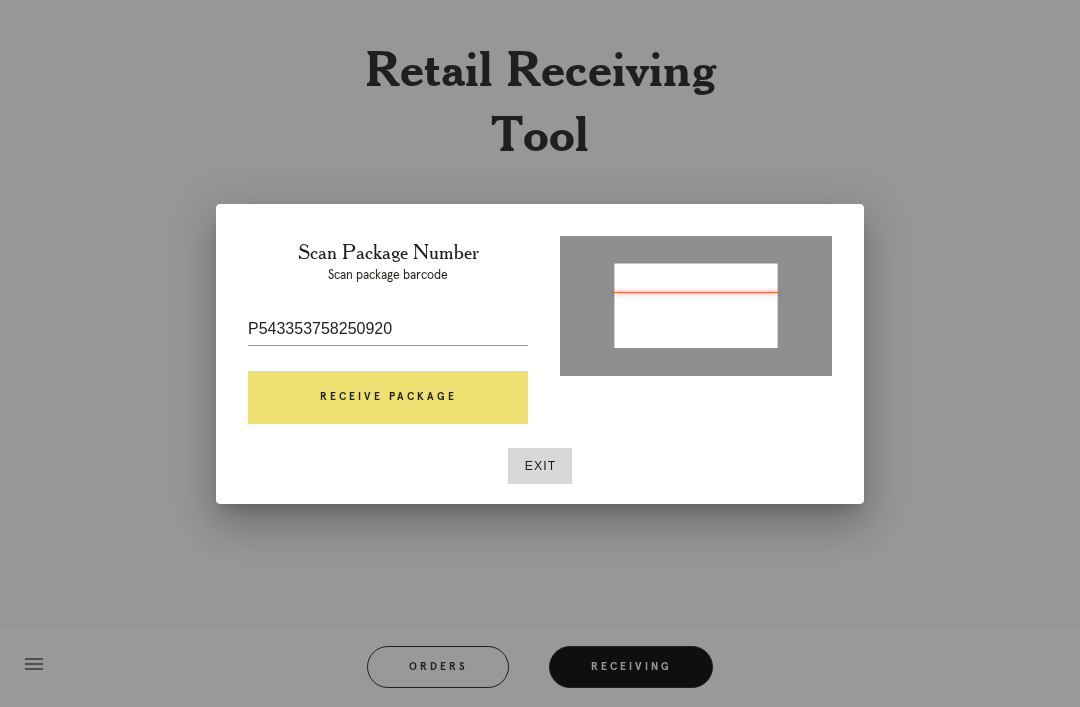 click on "Receive Package" at bounding box center [388, 398] 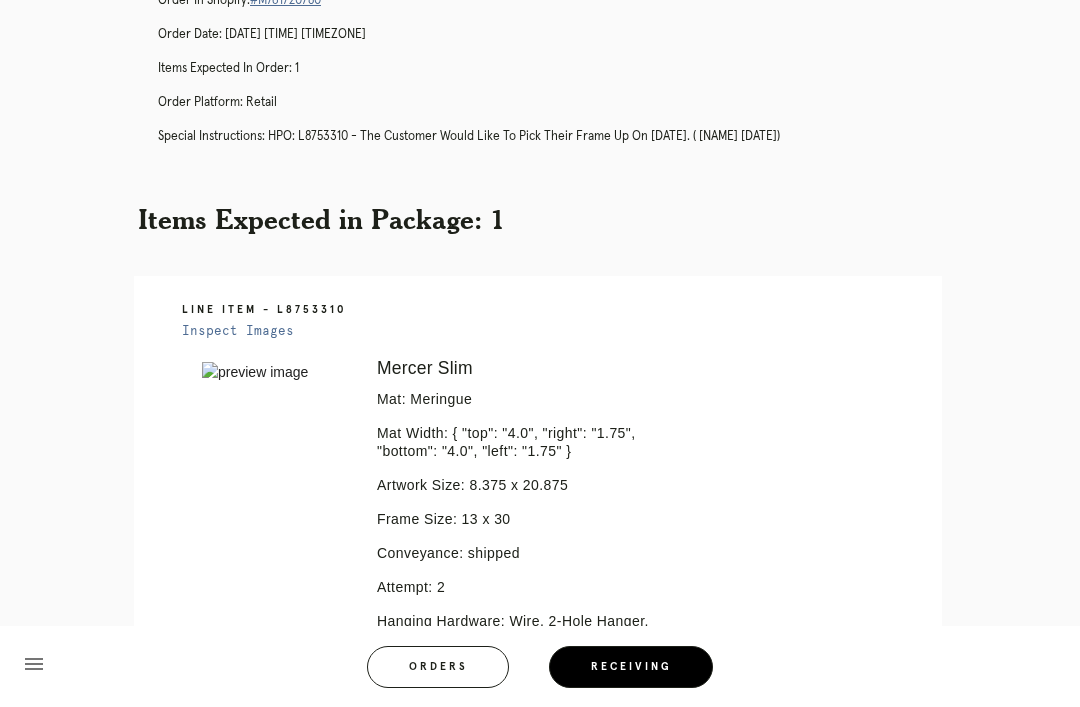 scroll, scrollTop: 101, scrollLeft: 0, axis: vertical 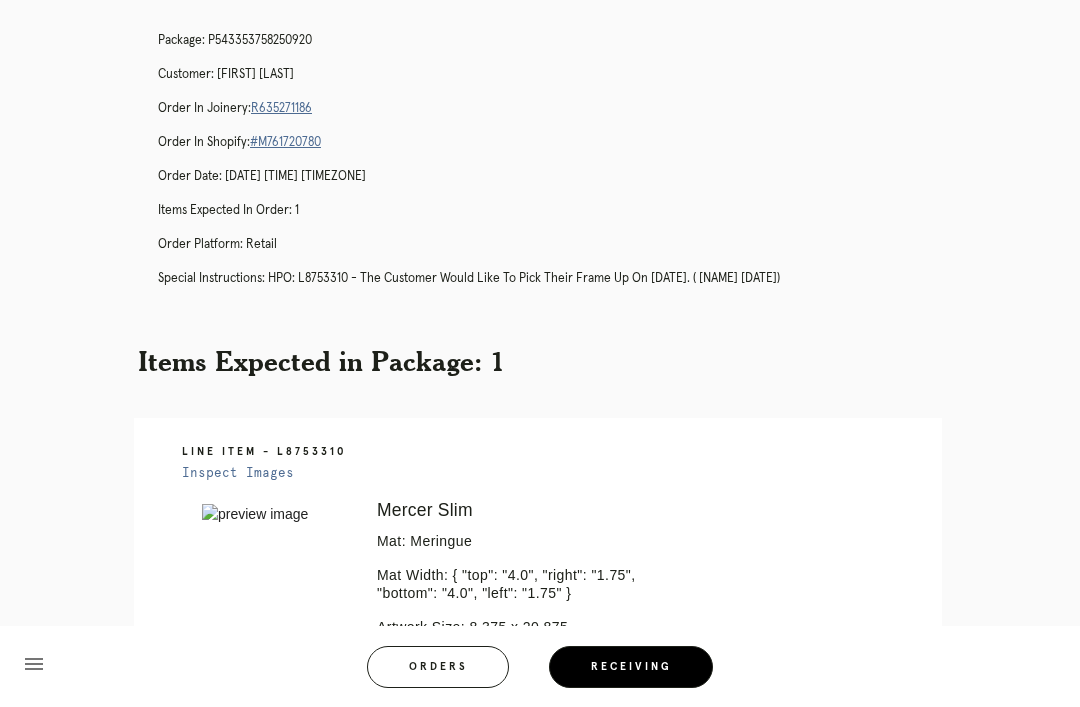 click on "Inspect Images" at bounding box center [238, 473] 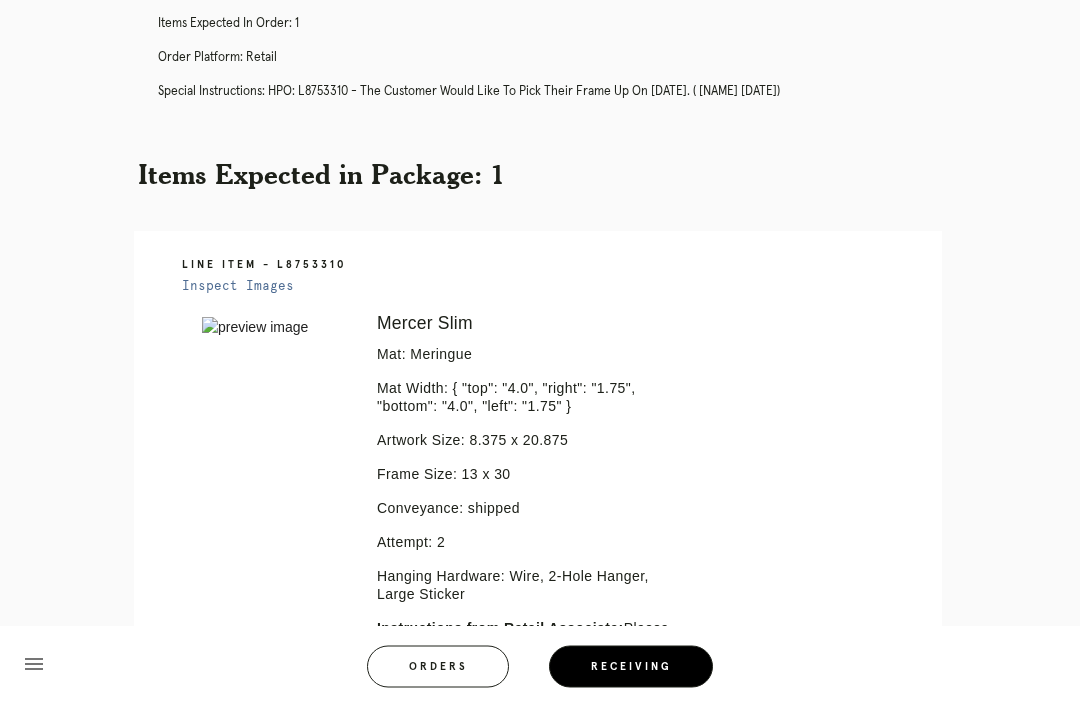 scroll, scrollTop: 288, scrollLeft: 0, axis: vertical 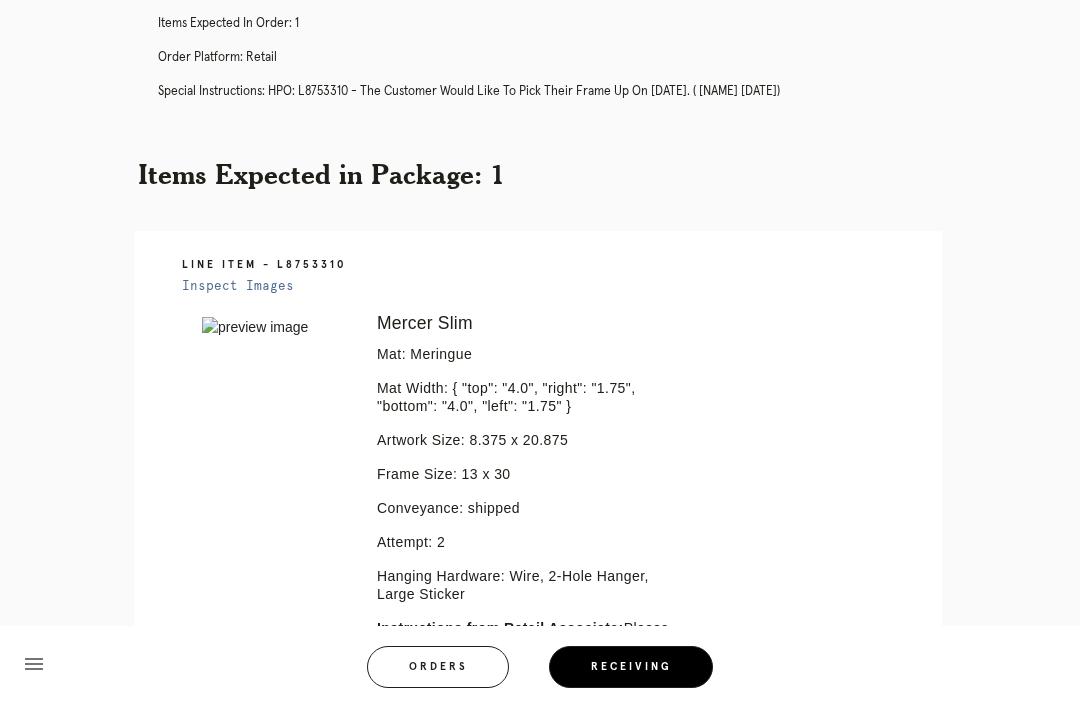 click on "Inspect Images" at bounding box center (238, 286) 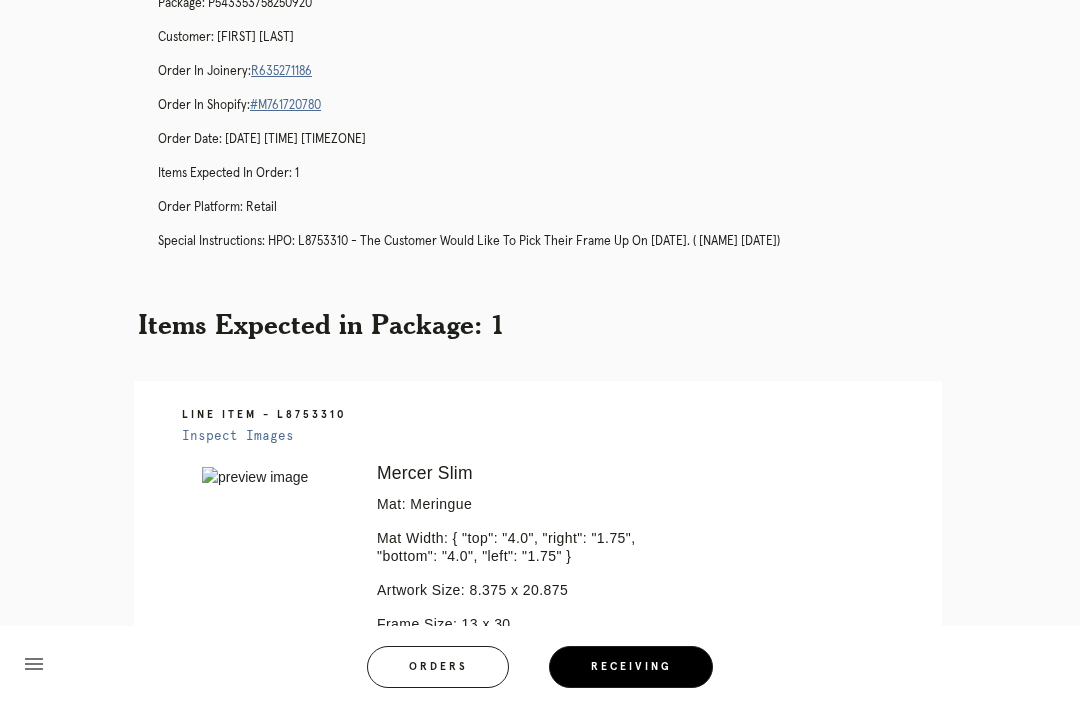 scroll, scrollTop: 137, scrollLeft: 0, axis: vertical 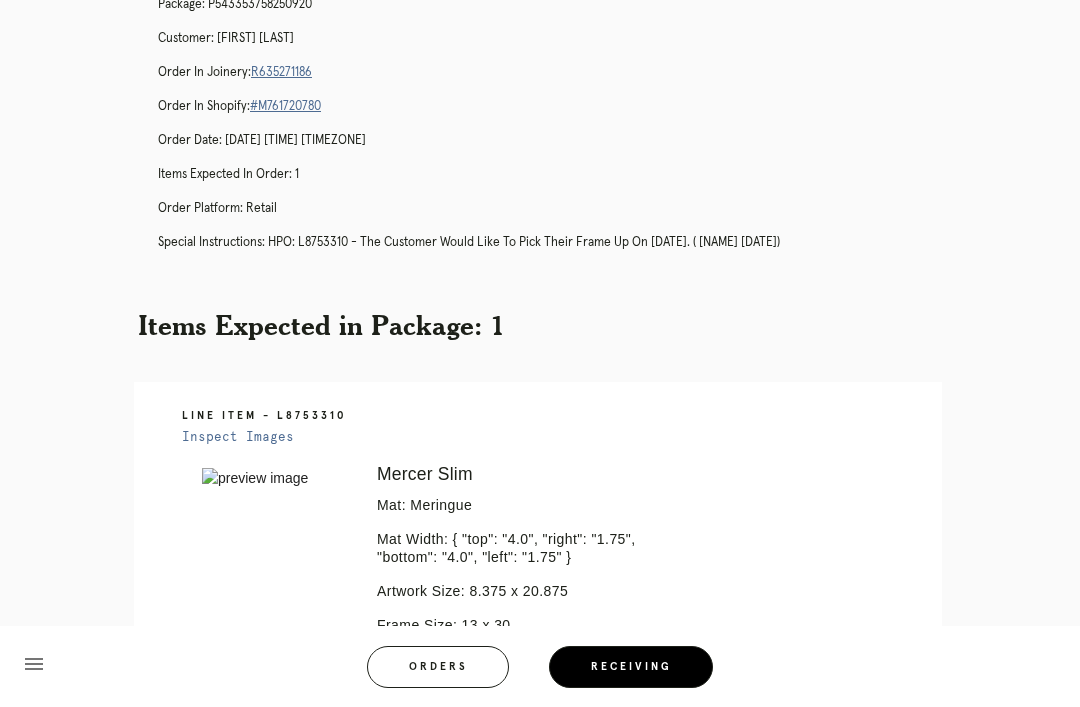 click on "Inspect Images" at bounding box center (238, 437) 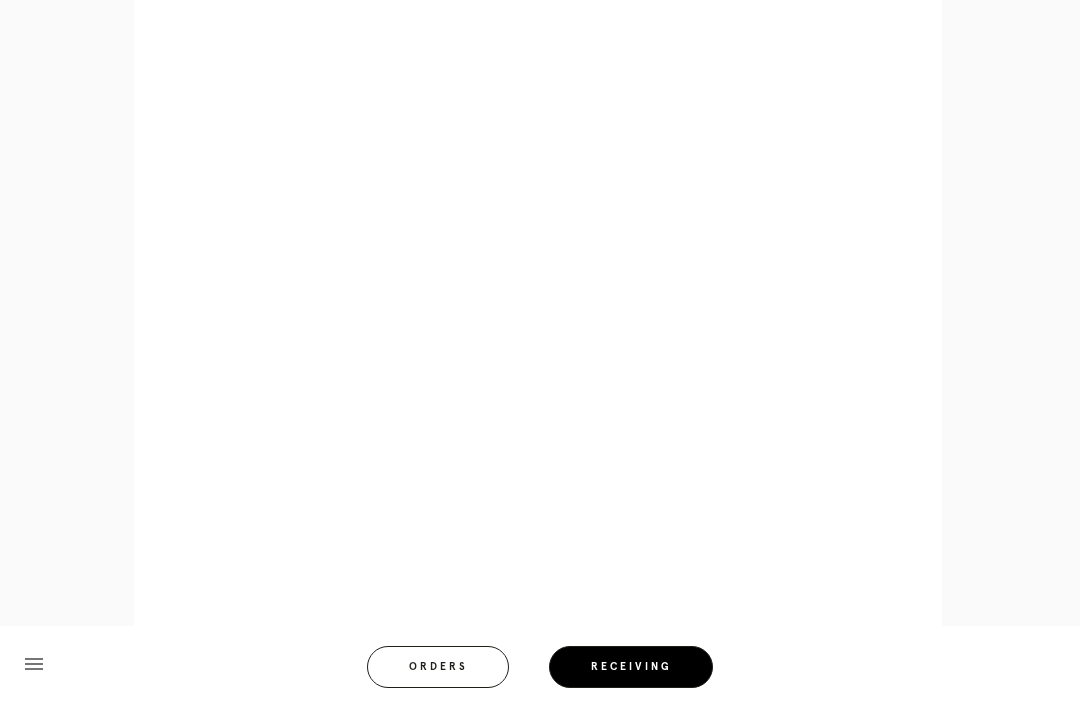 scroll, scrollTop: 1262, scrollLeft: 0, axis: vertical 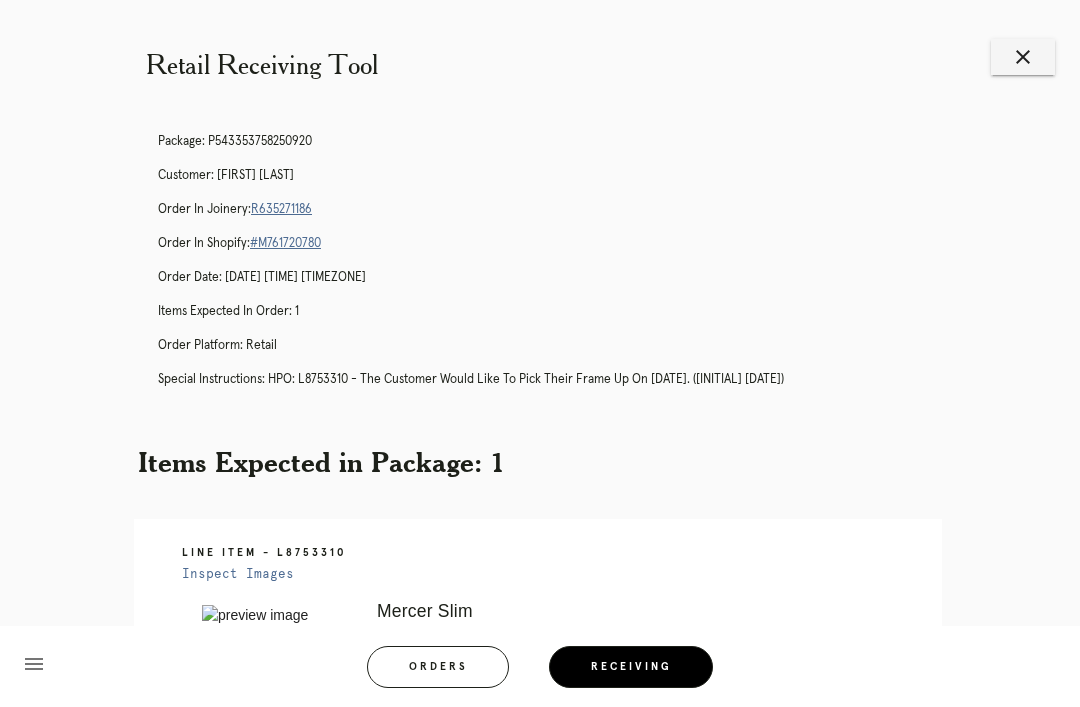 click on "close" at bounding box center (1023, 57) 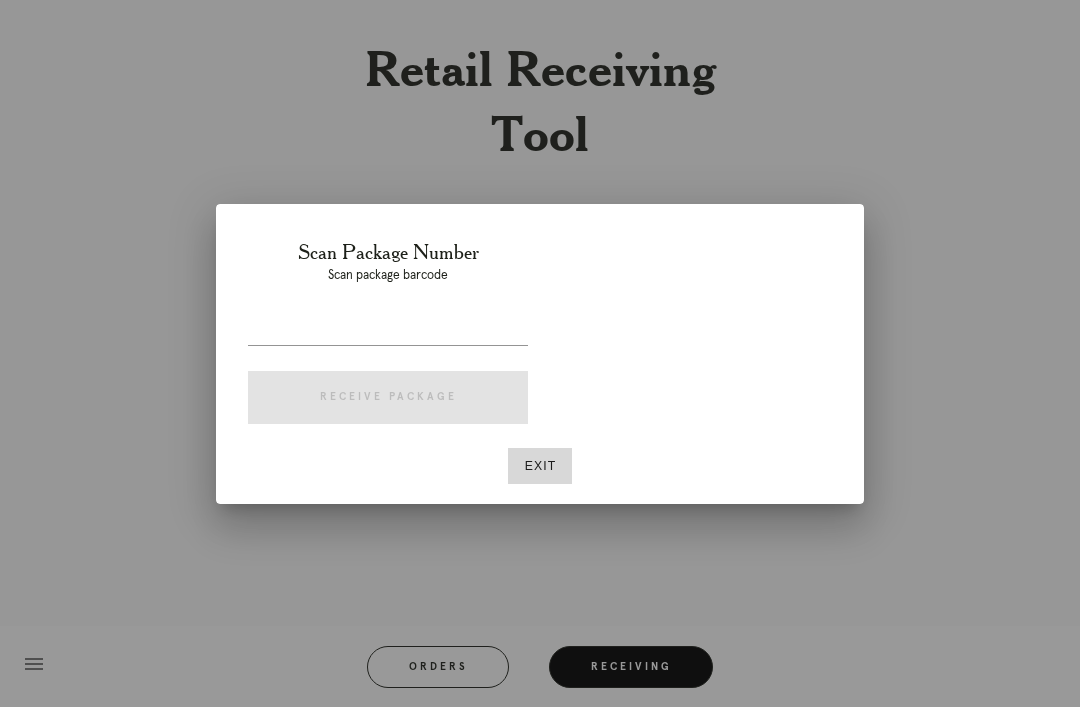 scroll, scrollTop: 0, scrollLeft: 0, axis: both 